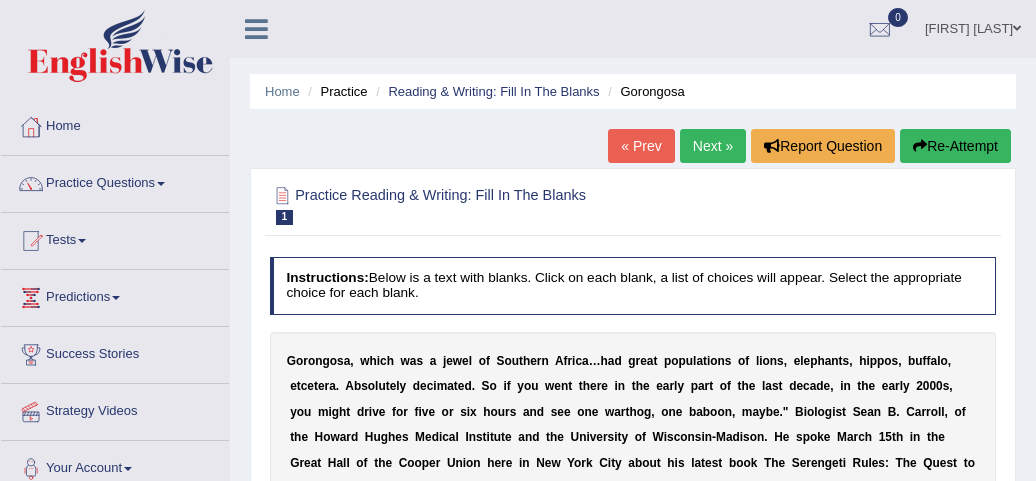 select on "philanthropist" 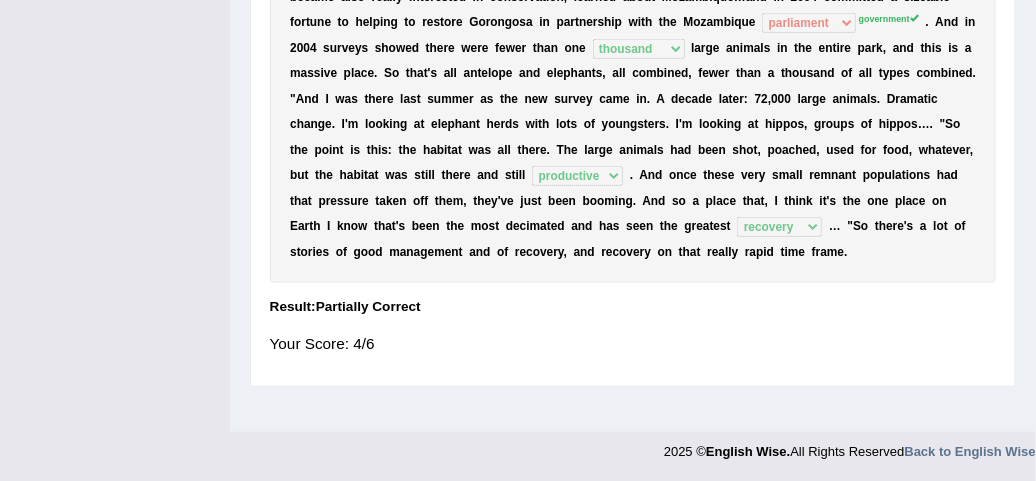 scroll, scrollTop: 0, scrollLeft: 0, axis: both 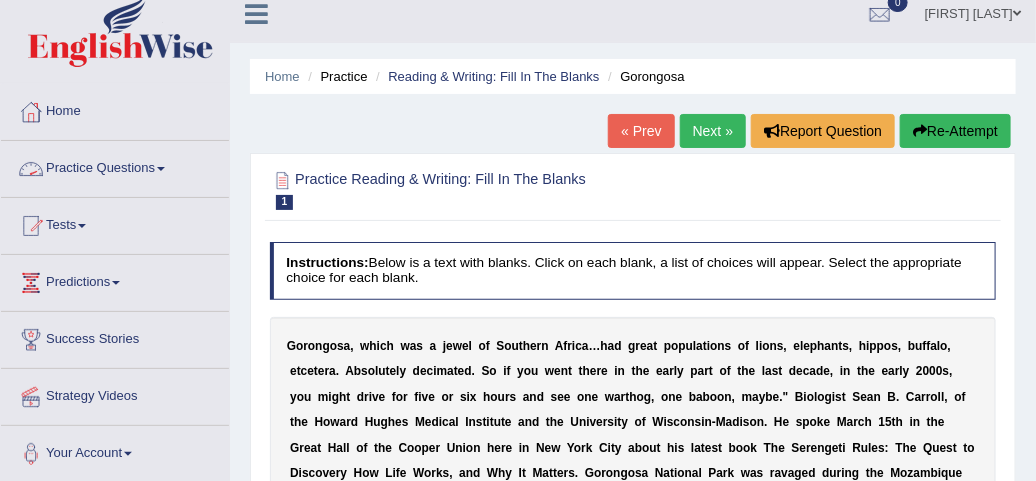 click on "Practice Questions" at bounding box center [115, 166] 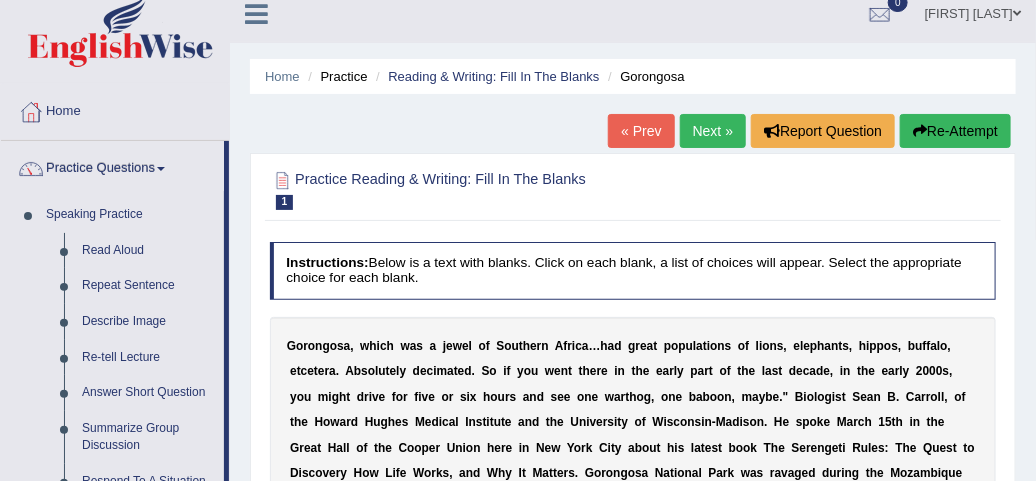 click on "Home
Practice
Reading & Writing: Fill In The Blanks
Gorongosa
« Prev Next »  Report Question  Re-Attempt
Practice Reading & Writing: Fill In The Blanks
1
Gorongosa
Instructions:  Below is a text with blanks. Click on each blank, a list of choices will appear. Select the appropriate choice for each blank.
* Select the correct answer into all dropdown fields. You need to answer all questions before clicking verify button. G o r o n g o s a ,    w h i c h    w a s    a    j e w e l    o f    S o u t h e r n    A f r i c a … h a d    g r e a t    p o p u l a t i o n s    o f    l i o n s ,    e l e p h a n t s ,    h i p p o s ,    b u f f a l o ,    e t c e t e r a .    A b s o l u t e l y    d e c i m a t e d .    S o    i f    y o u    w e n t    t h e r e    i n    t h e    e a r l y    p" at bounding box center [633, 485] 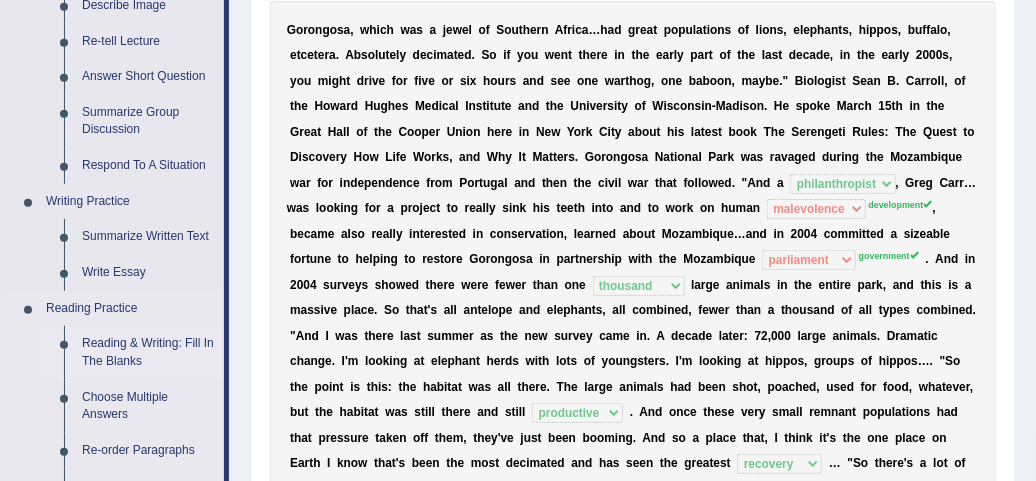 scroll, scrollTop: 371, scrollLeft: 0, axis: vertical 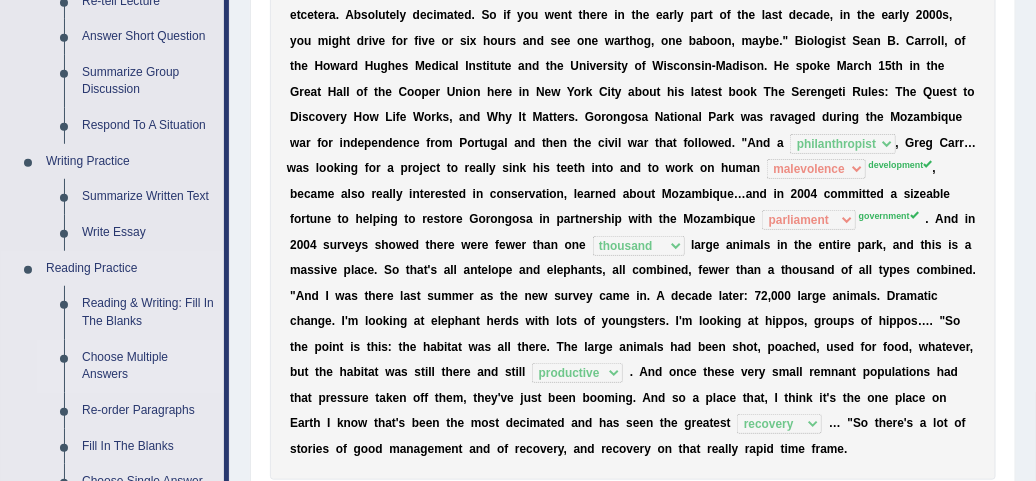click on "Choose Multiple Answers" at bounding box center [148, 366] 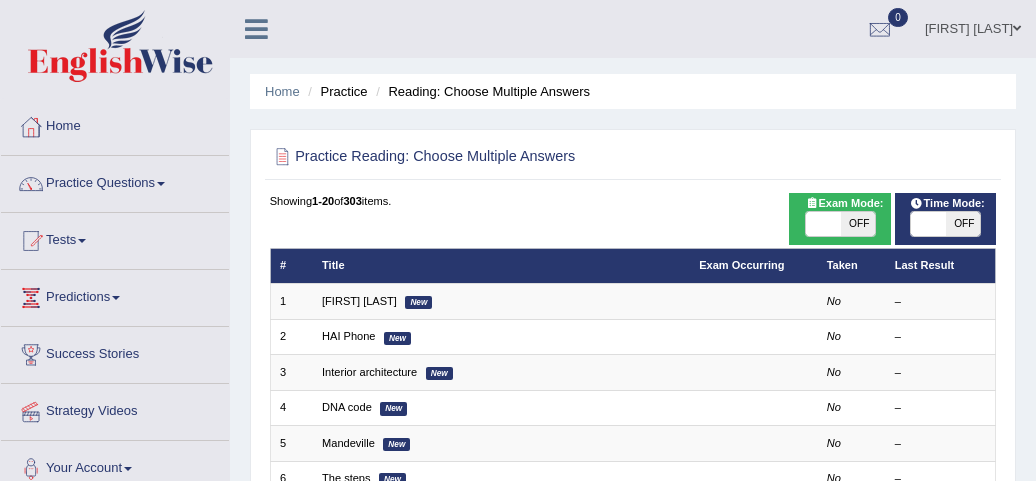 scroll, scrollTop: 0, scrollLeft: 0, axis: both 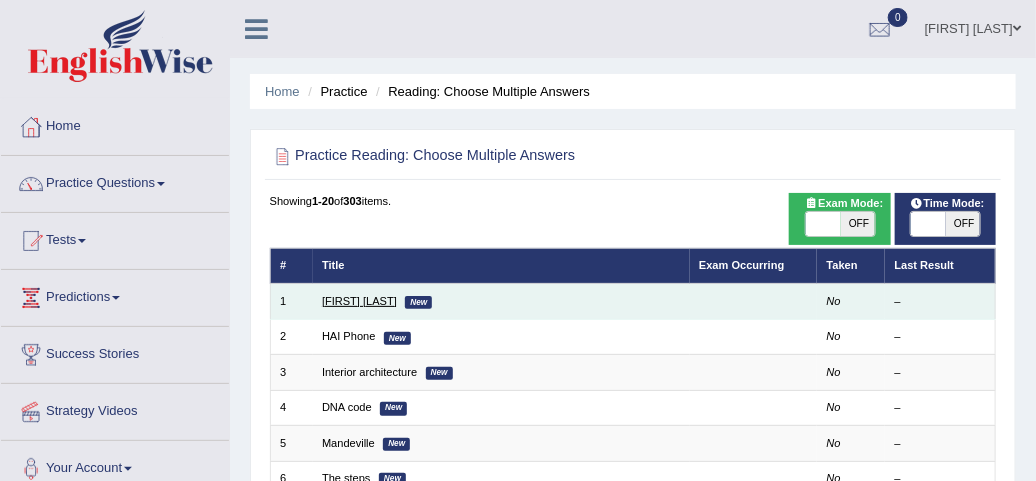 drag, startPoint x: 0, startPoint y: 0, endPoint x: 334, endPoint y: 295, distance: 445.62427 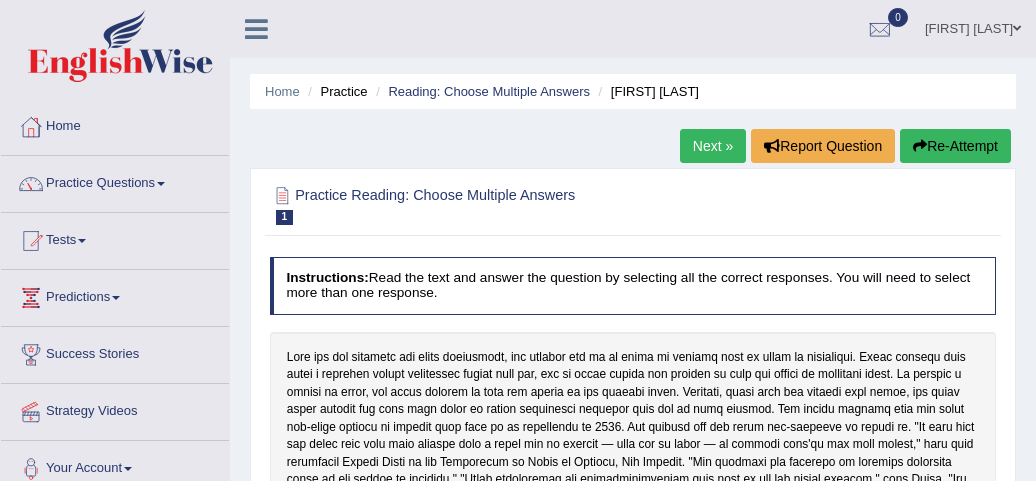 scroll, scrollTop: 0, scrollLeft: 0, axis: both 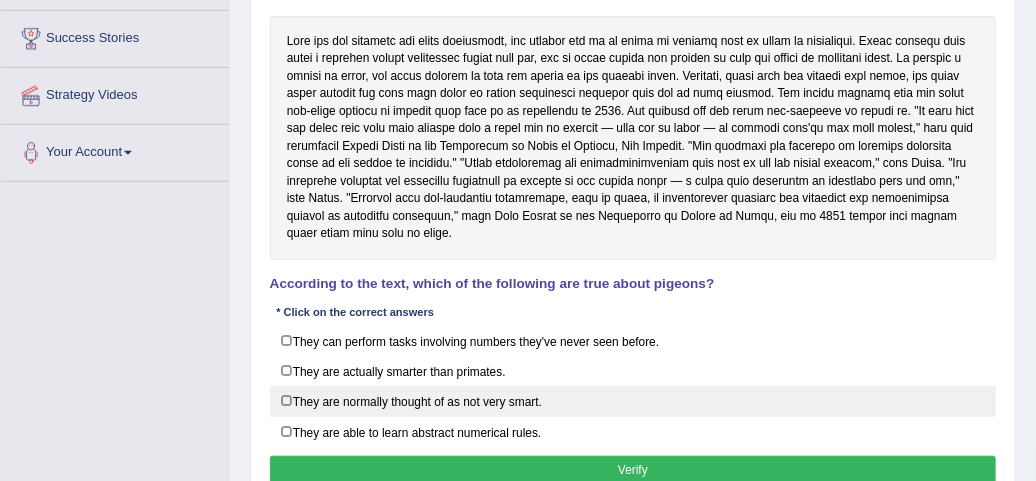 click on "They are normally thought of as not very smart." at bounding box center [633, 401] 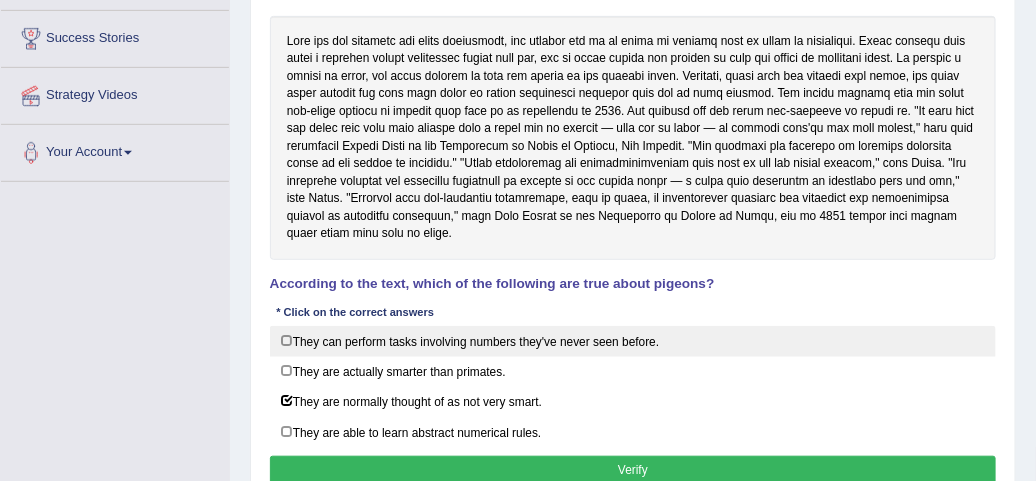 click on "They can perform tasks involving numbers they've never seen before." at bounding box center (633, 341) 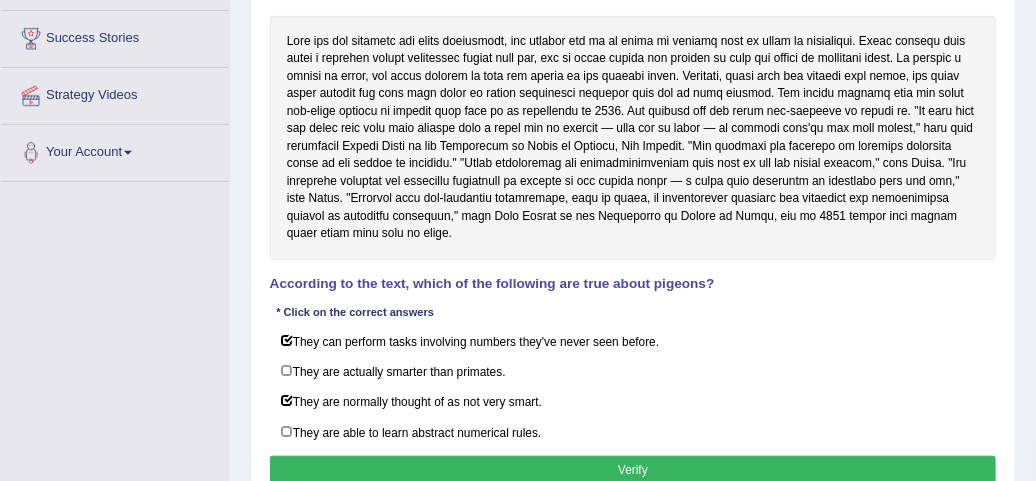 click on "Verify" at bounding box center [633, 470] 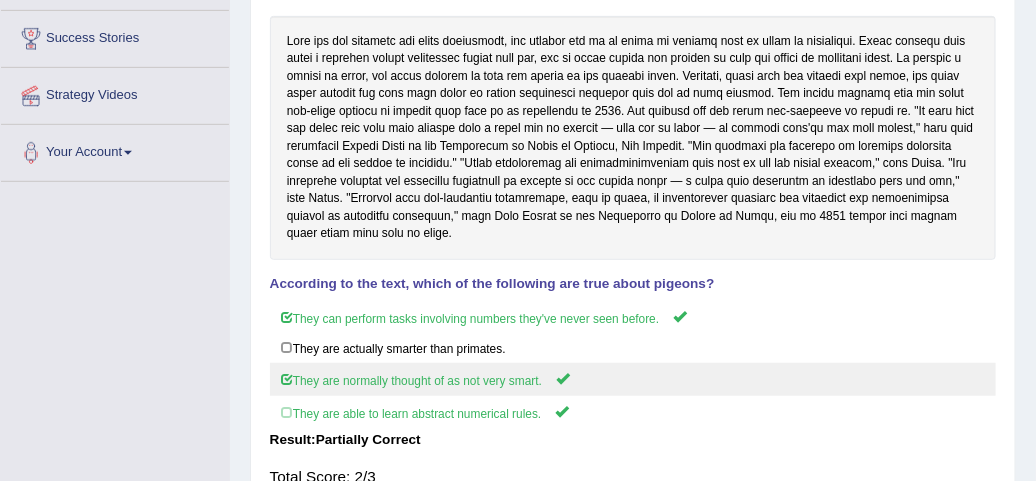 click on "They are normally thought of as not very smart." at bounding box center [633, 379] 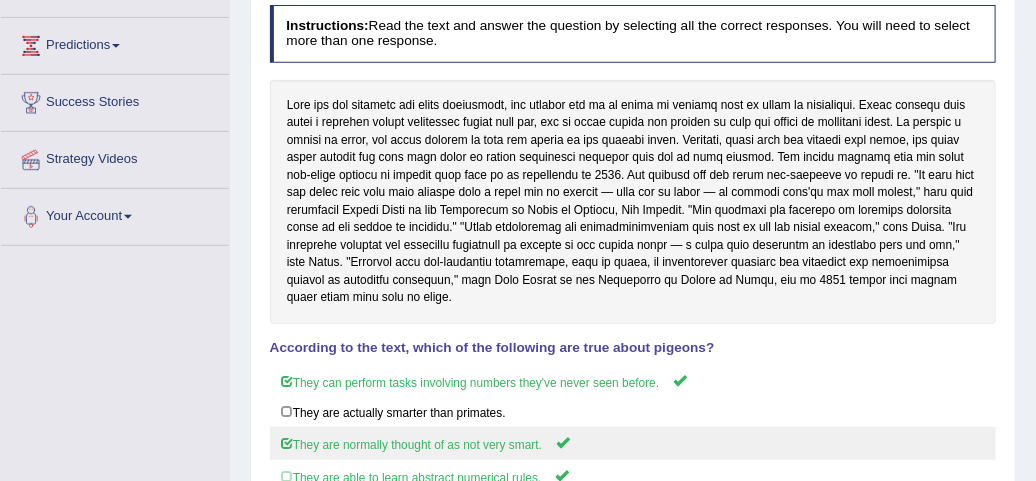 scroll, scrollTop: 15, scrollLeft: 0, axis: vertical 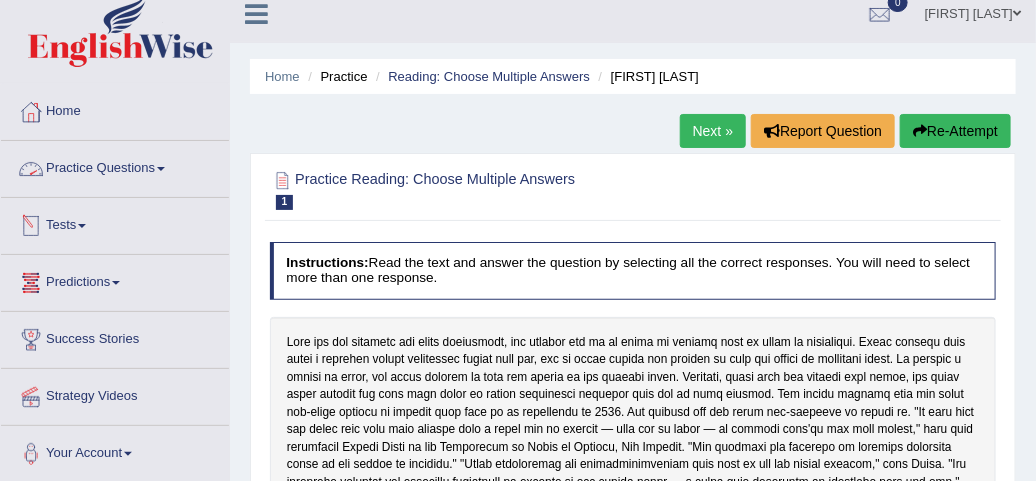 click on "Practice Questions" at bounding box center [115, 166] 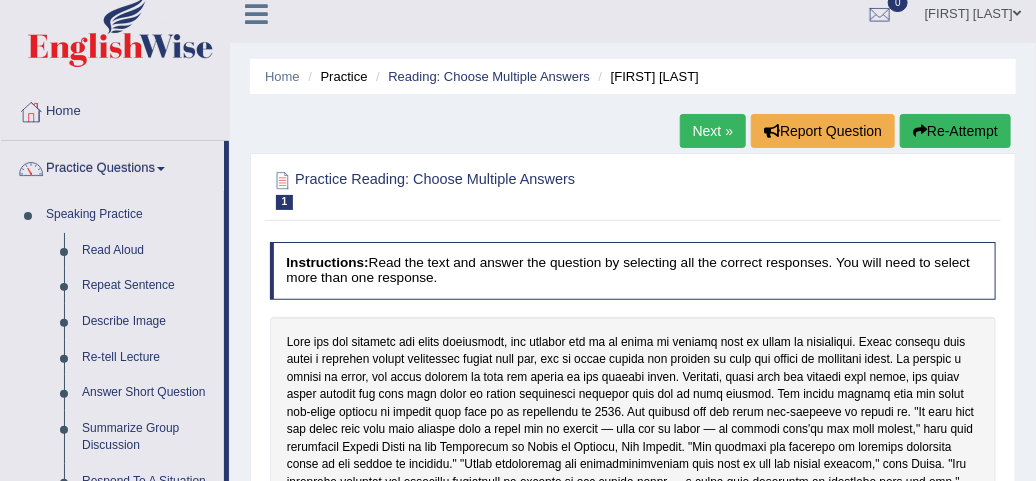 drag, startPoint x: 226, startPoint y: 291, endPoint x: 228, endPoint y: 356, distance: 65.03076 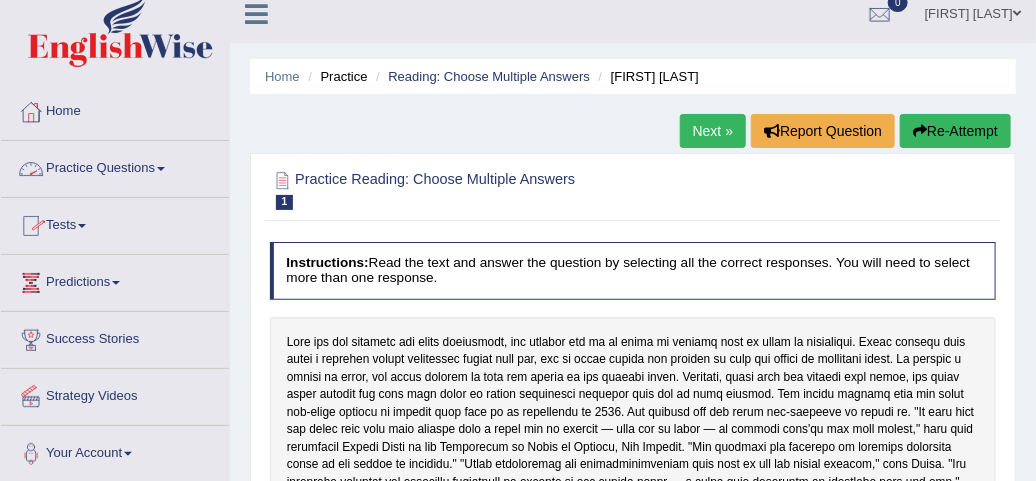 click on "Practice Questions" at bounding box center (115, 166) 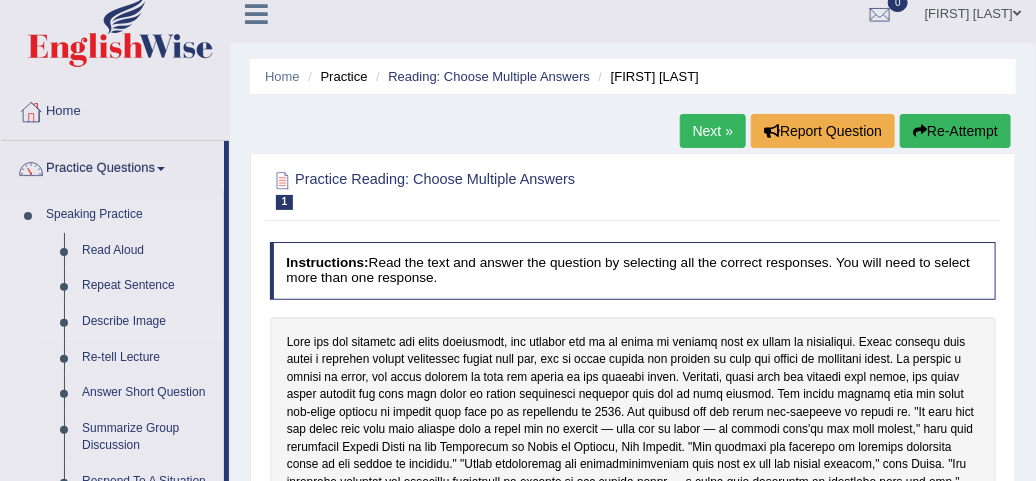 click on "Describe Image" at bounding box center [148, 322] 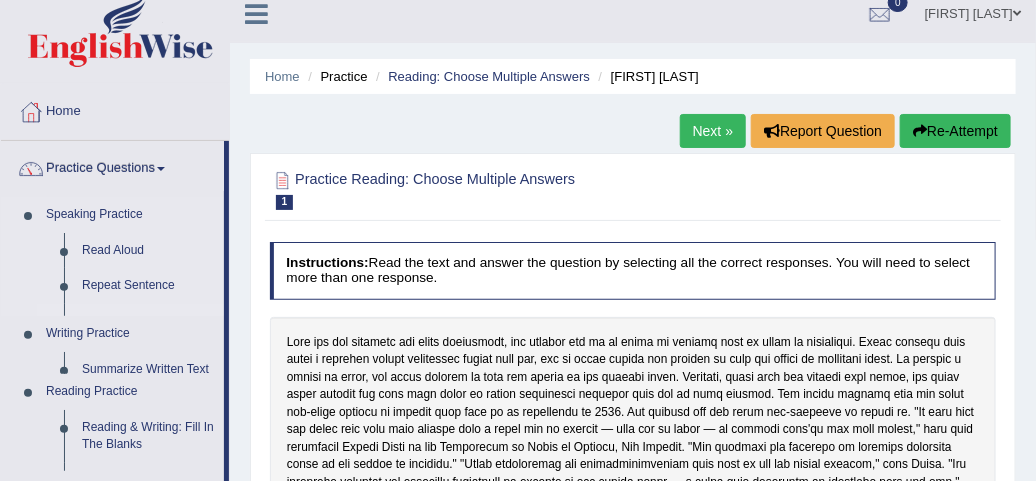 scroll, scrollTop: 55, scrollLeft: 0, axis: vertical 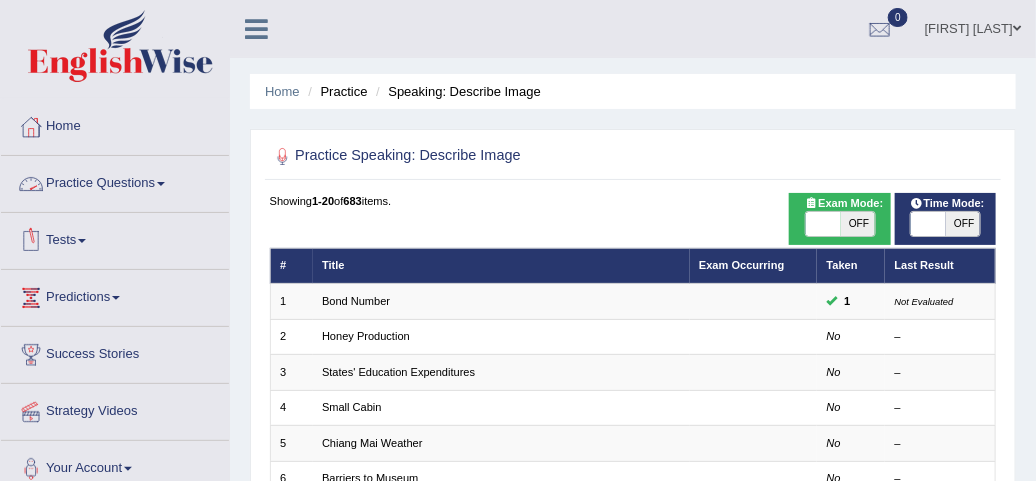click on "Practice Questions" at bounding box center (115, 181) 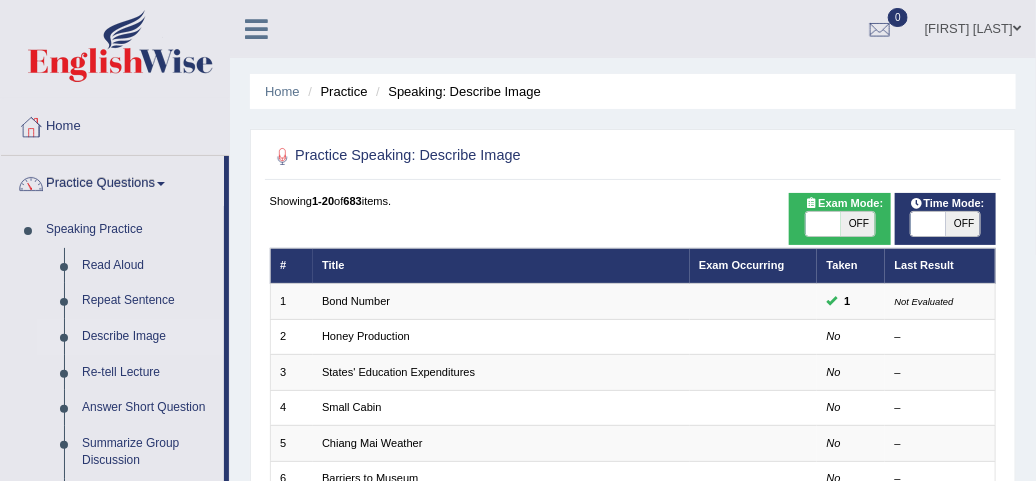 click on "Home
Practice
Speaking: Describe Image
Practice Speaking: Describe Image
Time Mode:
ON   OFF
Exam Mode:
ON   OFF
Showing  1-20  of  683  items.
# Title Exam Occurring Taken Last Result
1 Bond Number 1 Not Evaluated
2 Honey Production No –
3 States' Education Expenditures No –
4 Small Cabin No –
5 Chiang Mai Weather No –
6 Barriers to Museum No –
7 Training No –
8 Workers No –
9 C tree No –
10 Marine S No –
11 kyiv No –
12 Jurassic No –
13 The rich No –
14 Laos No –
15 Refugees No –
16 Trinity No –
17 Car doors No –
18 Position No –
19 Cat No –
20 Mobile Data No –
«
1
2
3
4
5
6
7
8
9
10
»" at bounding box center [633, 552] 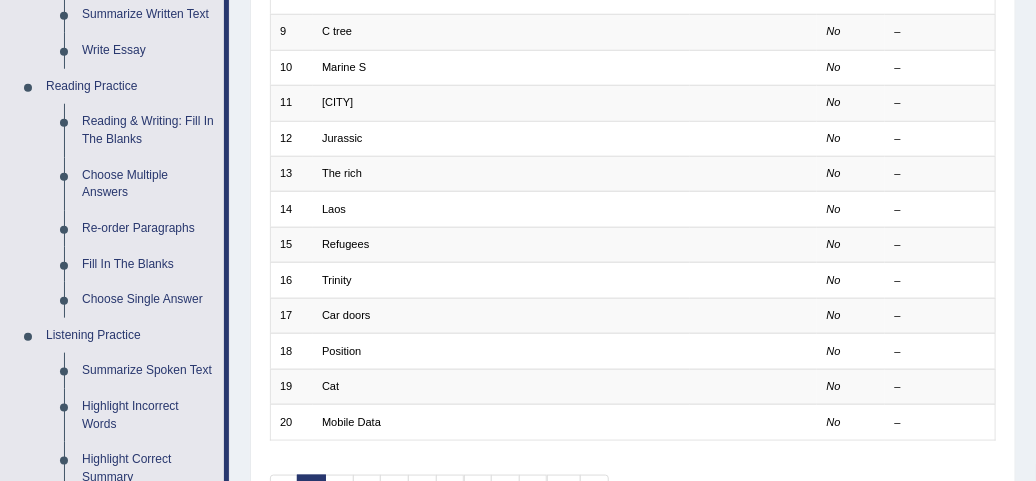 scroll, scrollTop: 593, scrollLeft: 0, axis: vertical 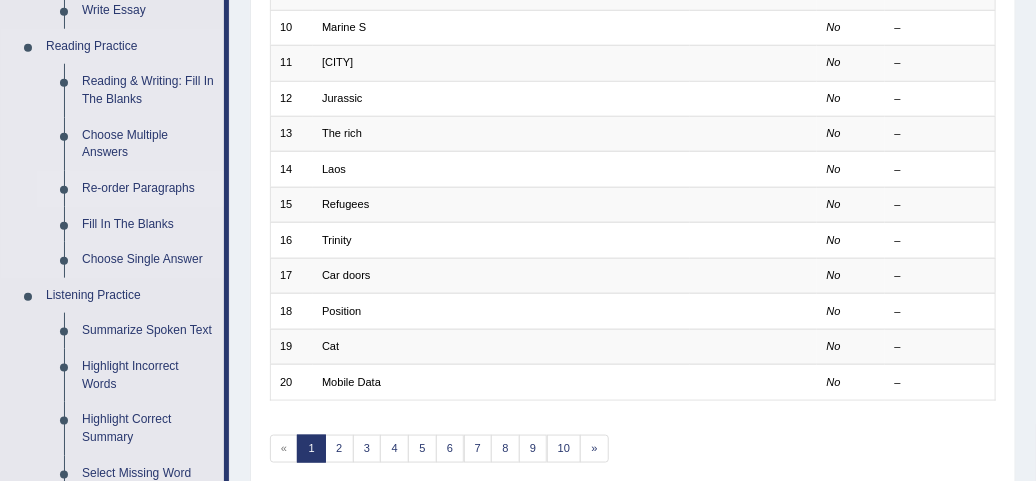 click on "Re-order Paragraphs" at bounding box center [148, 189] 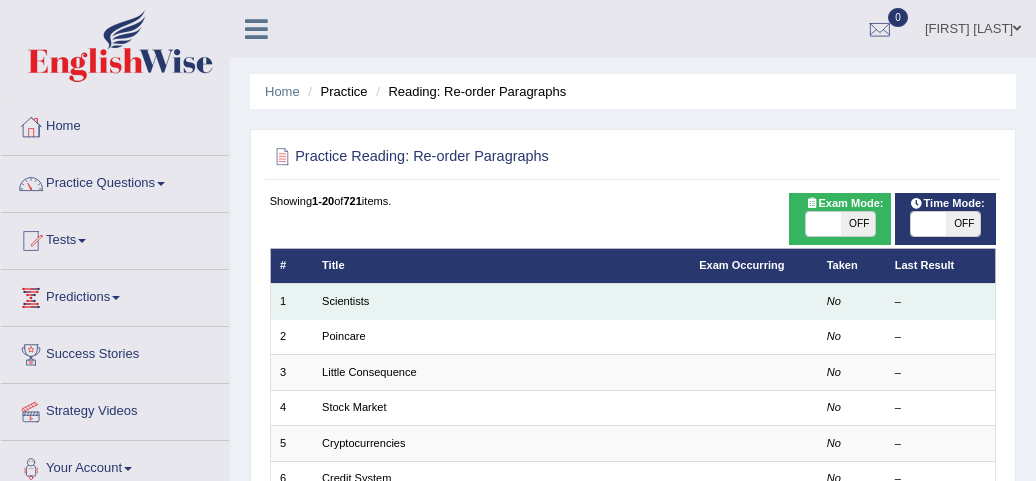 scroll, scrollTop: 0, scrollLeft: 0, axis: both 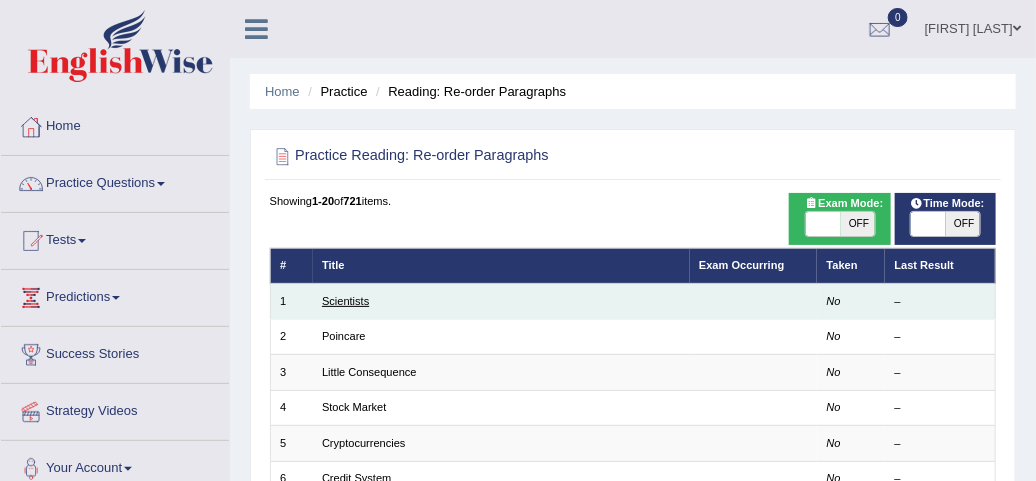 click on "Scientists" at bounding box center (345, 301) 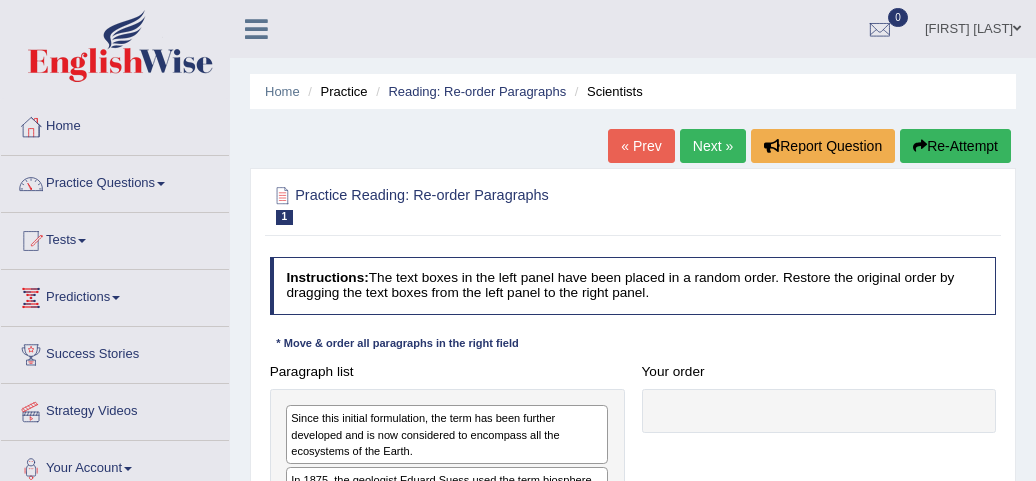 scroll, scrollTop: 0, scrollLeft: 0, axis: both 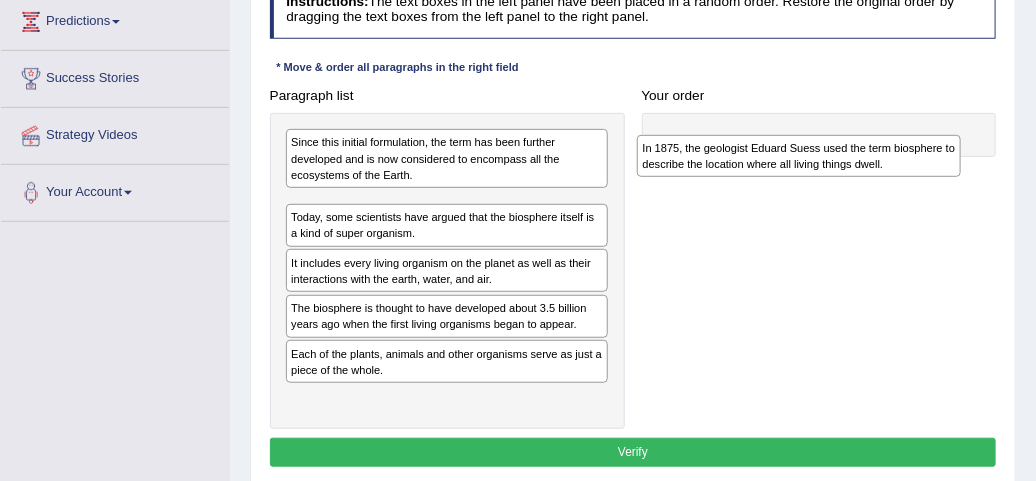 drag, startPoint x: 457, startPoint y: 212, endPoint x: 922, endPoint y: 160, distance: 467.8985 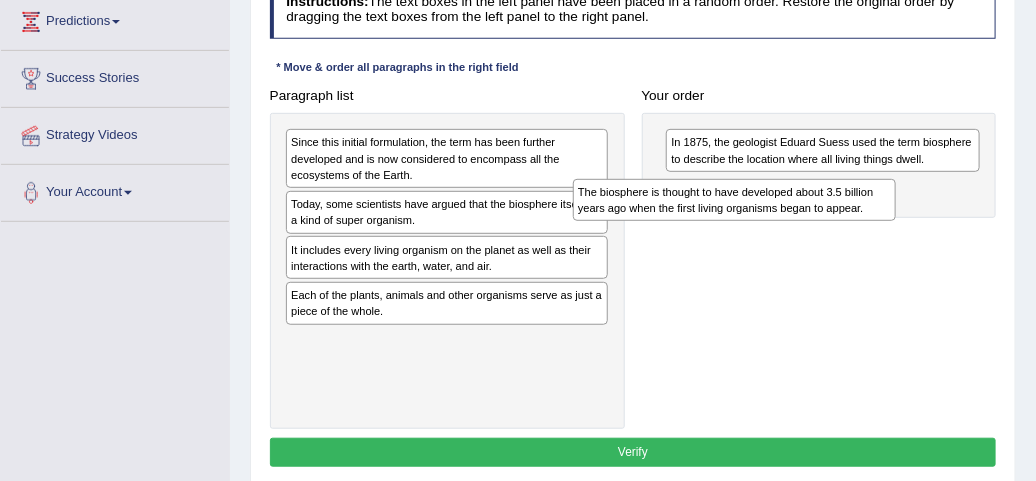 drag, startPoint x: 420, startPoint y: 310, endPoint x: 790, endPoint y: 223, distance: 380.0908 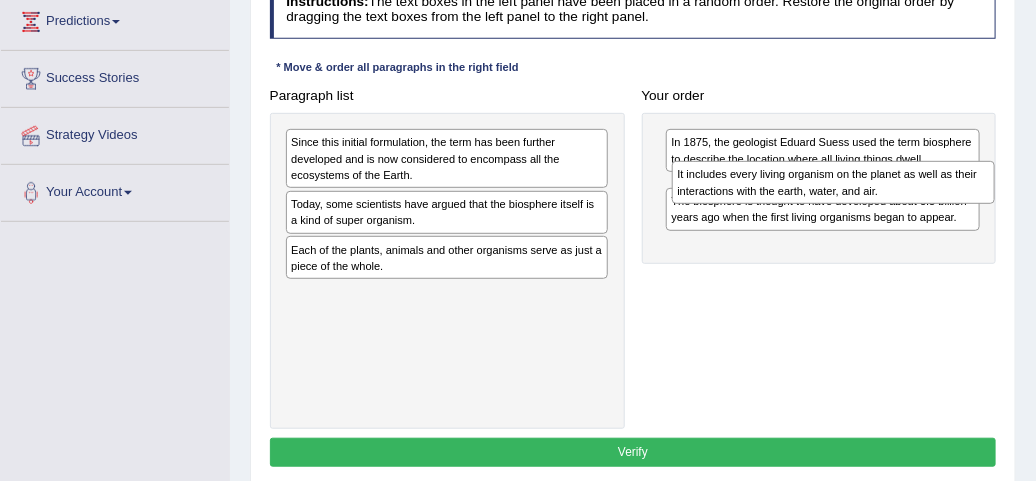 drag, startPoint x: 471, startPoint y: 257, endPoint x: 930, endPoint y: 198, distance: 462.7764 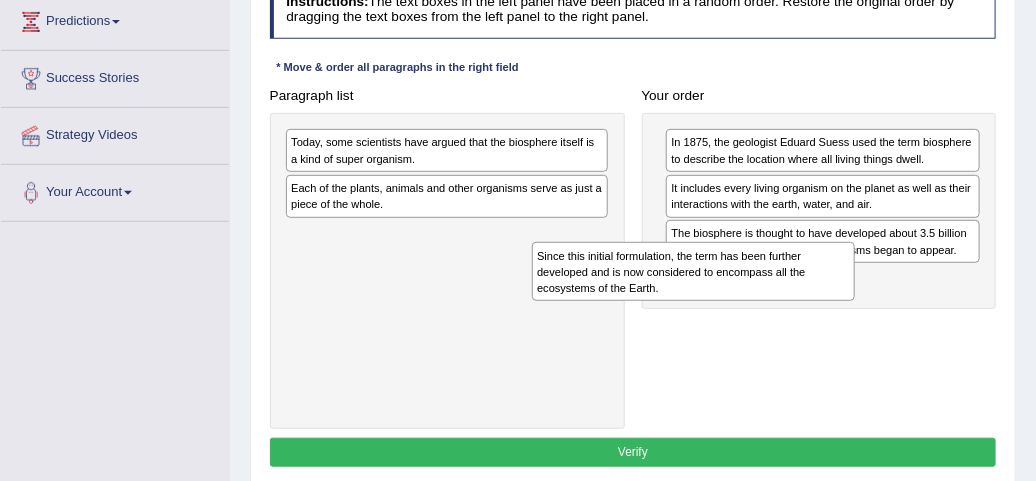 drag, startPoint x: 489, startPoint y: 170, endPoint x: 816, endPoint y: 309, distance: 355.31677 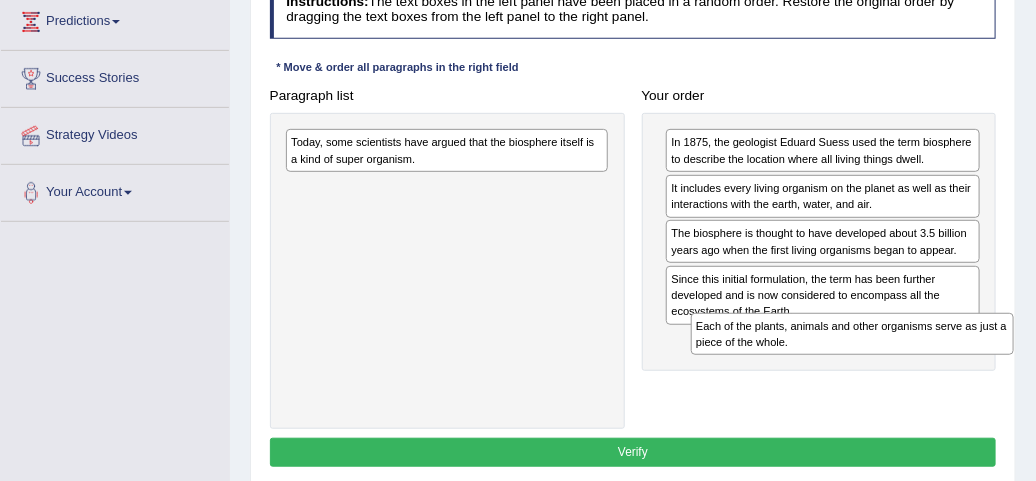 drag, startPoint x: 561, startPoint y: 201, endPoint x: 1050, endPoint y: 381, distance: 521.0768 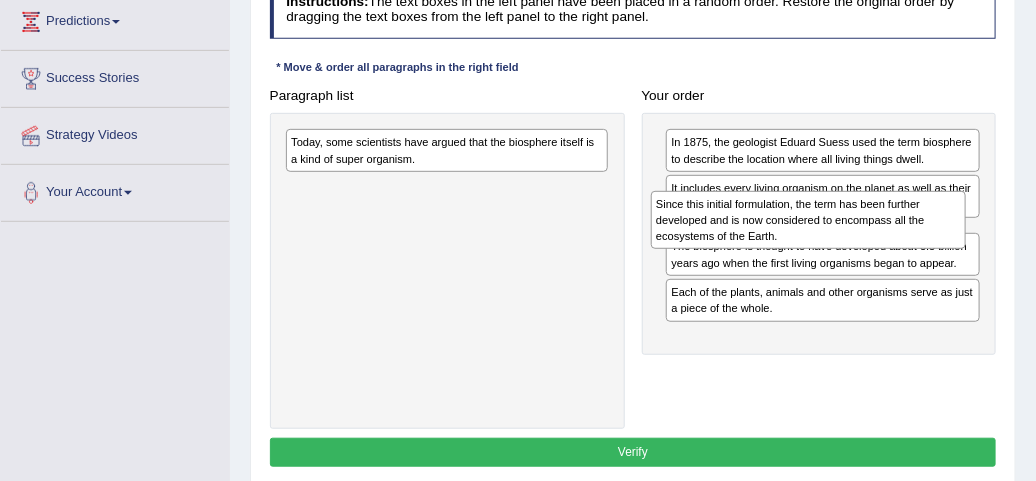 drag, startPoint x: 801, startPoint y: 306, endPoint x: 789, endPoint y: 253, distance: 54.34151 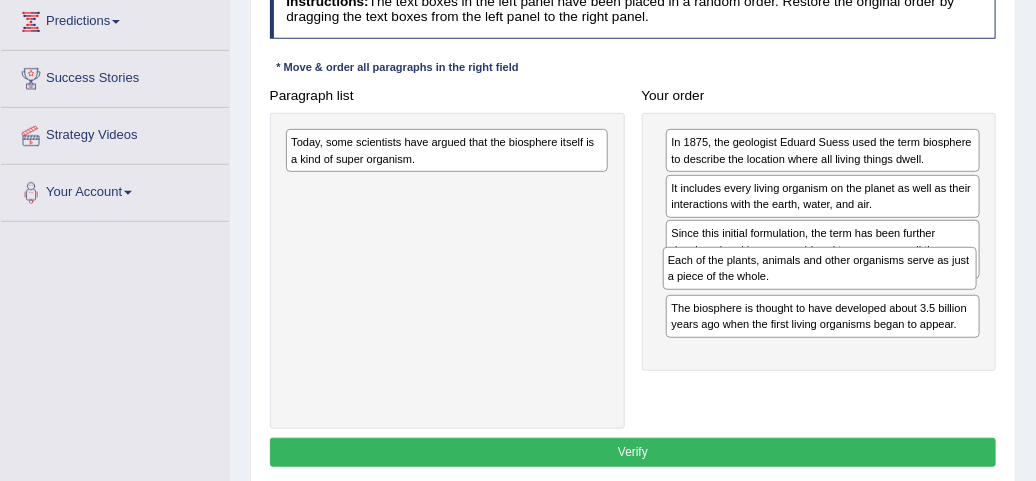 drag, startPoint x: 786, startPoint y: 359, endPoint x: 785, endPoint y: 313, distance: 46.010868 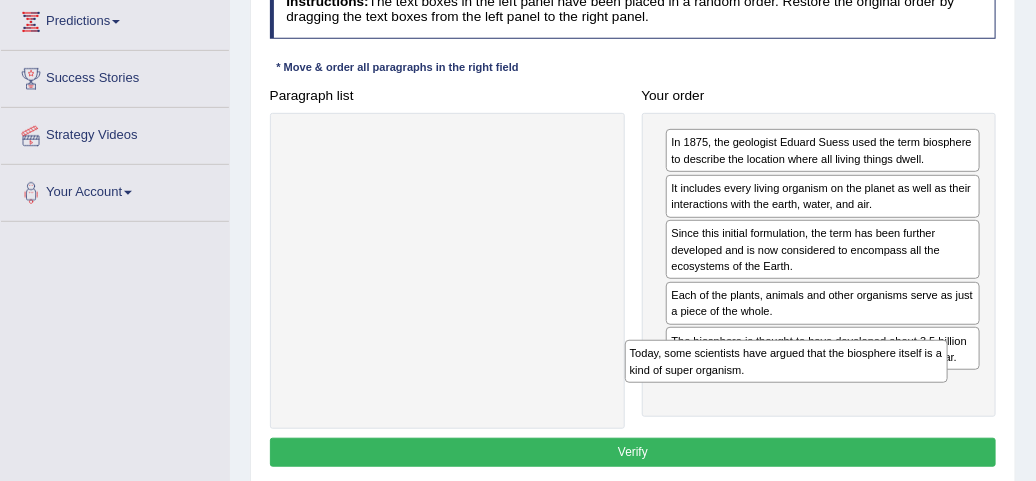drag, startPoint x: 523, startPoint y: 159, endPoint x: 978, endPoint y: 422, distance: 525.5416 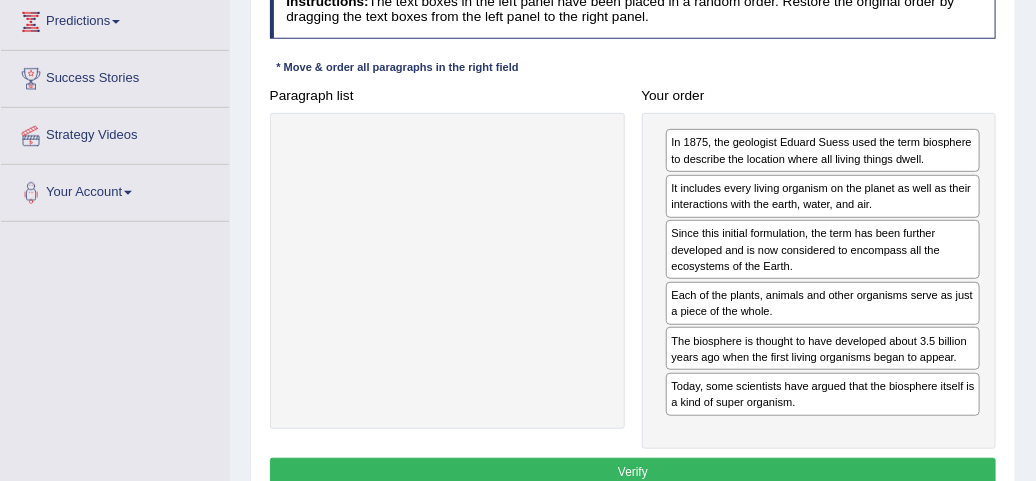 click on "Verify" at bounding box center (633, 472) 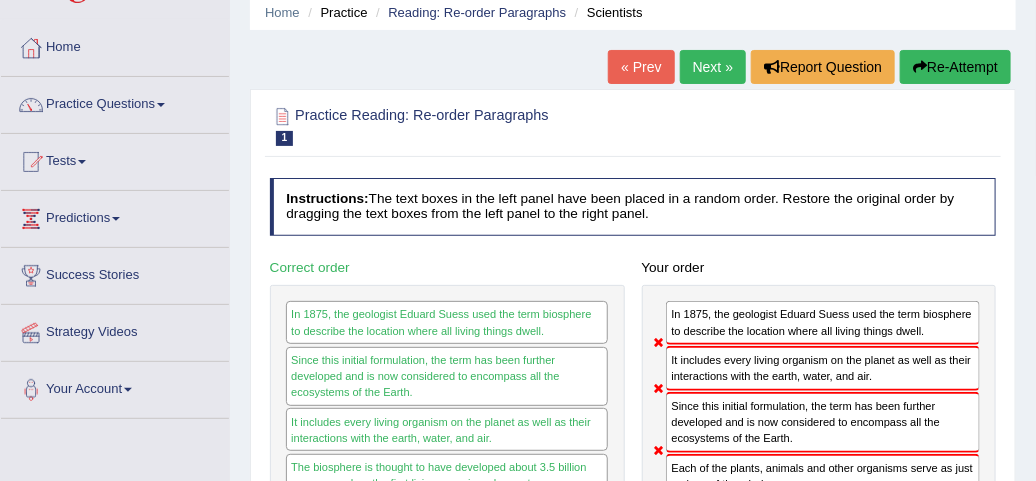 scroll, scrollTop: 0, scrollLeft: 0, axis: both 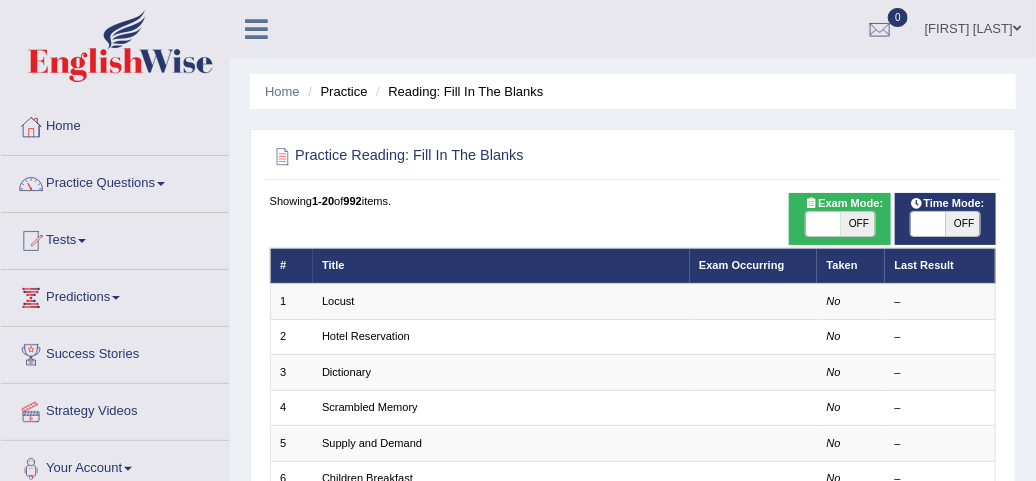 click on "Locust" at bounding box center (338, 301) 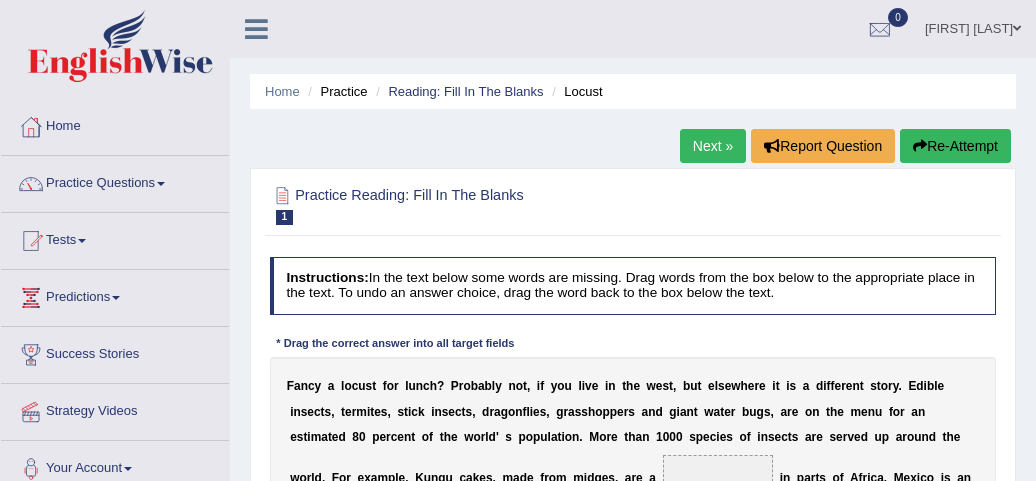 scroll, scrollTop: 0, scrollLeft: 0, axis: both 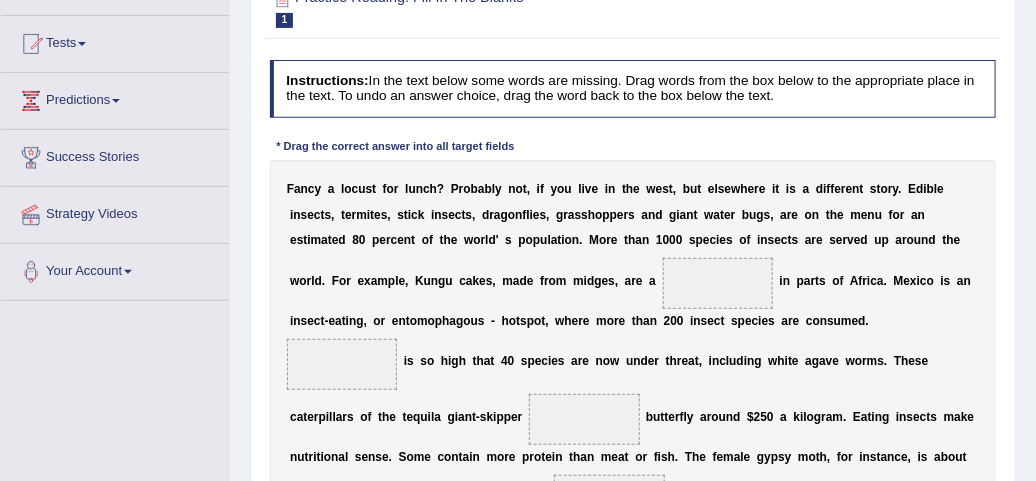 click at bounding box center (718, 283) 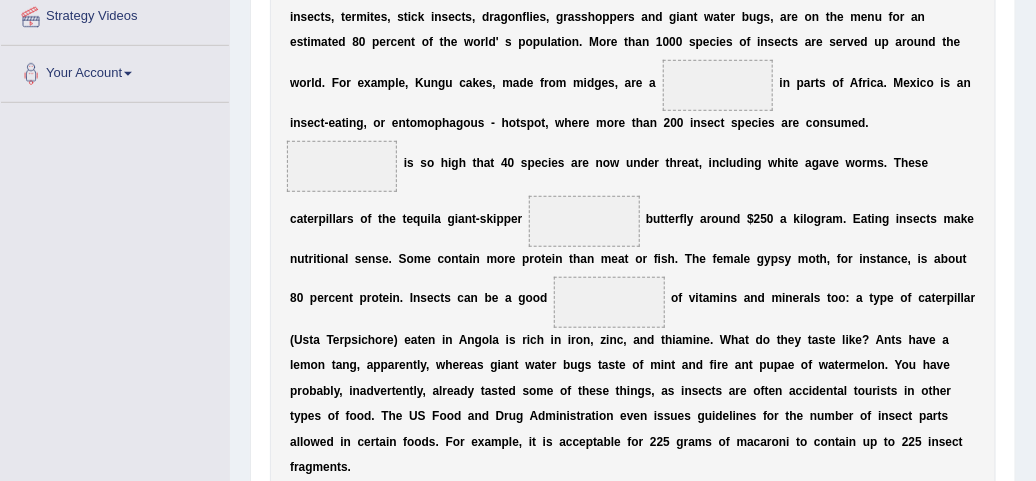scroll, scrollTop: 513, scrollLeft: 0, axis: vertical 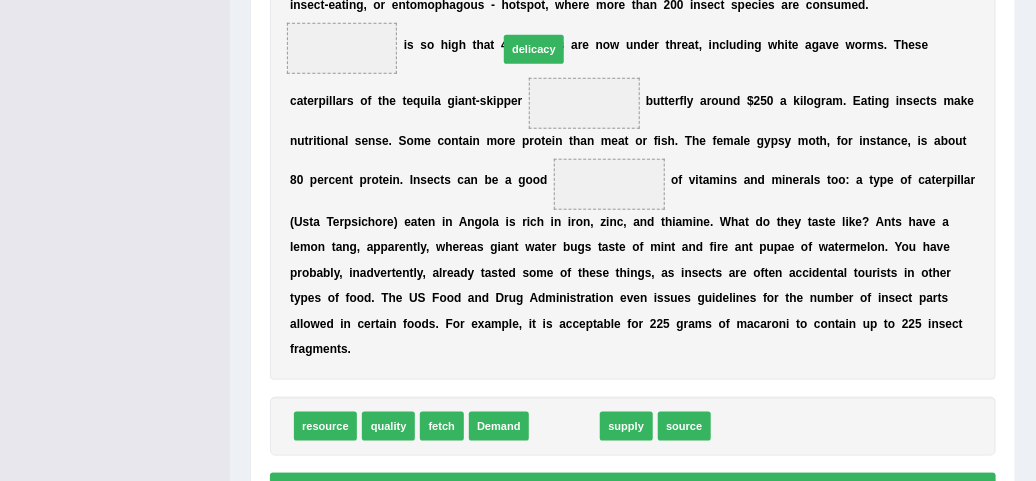 drag, startPoint x: 560, startPoint y: 368, endPoint x: 521, endPoint y: -74, distance: 443.71725 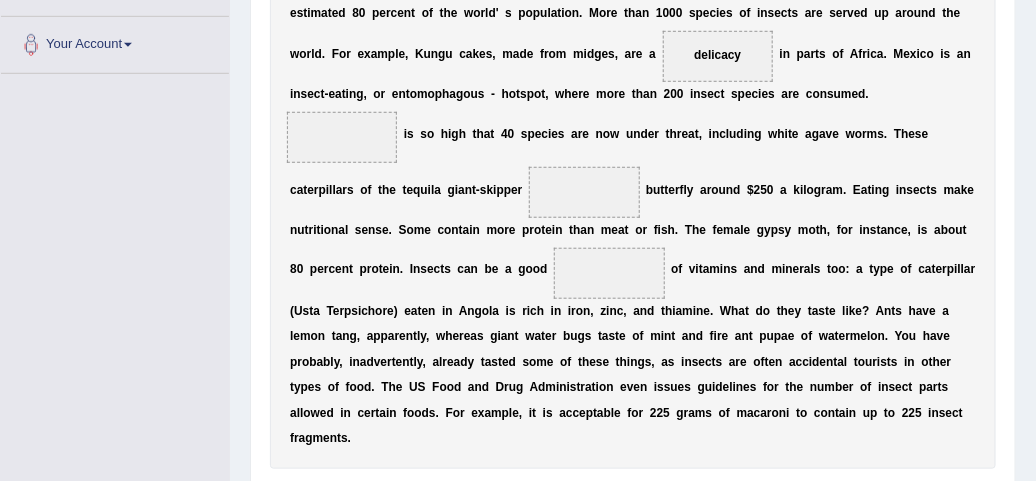 scroll, scrollTop: 423, scrollLeft: 0, axis: vertical 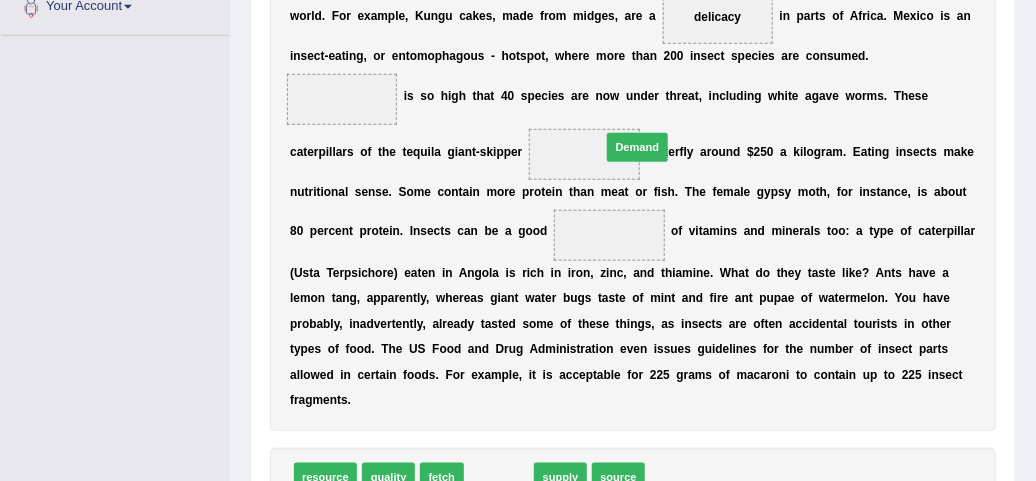 drag, startPoint x: 479, startPoint y: 431, endPoint x: 645, endPoint y: 37, distance: 427.5418 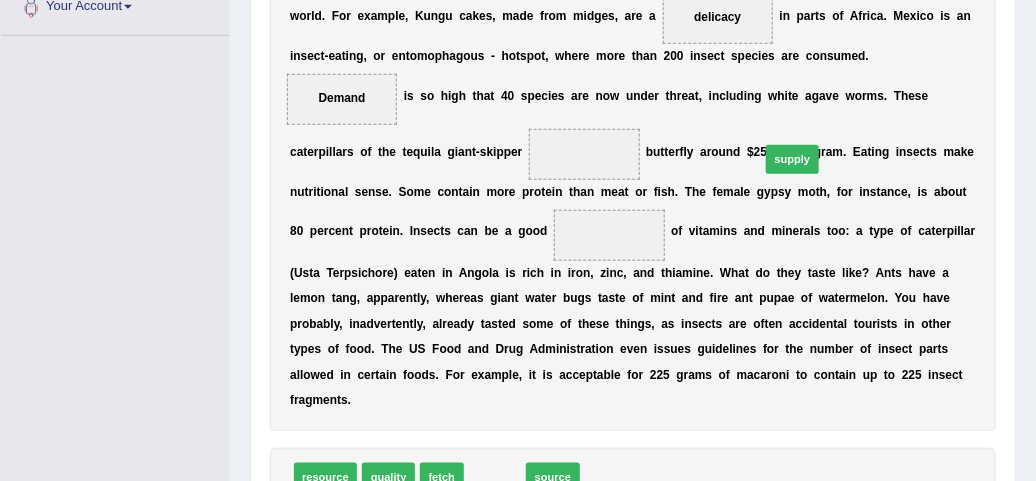 drag, startPoint x: 486, startPoint y: 430, endPoint x: 860, endPoint y: 31, distance: 546.87933 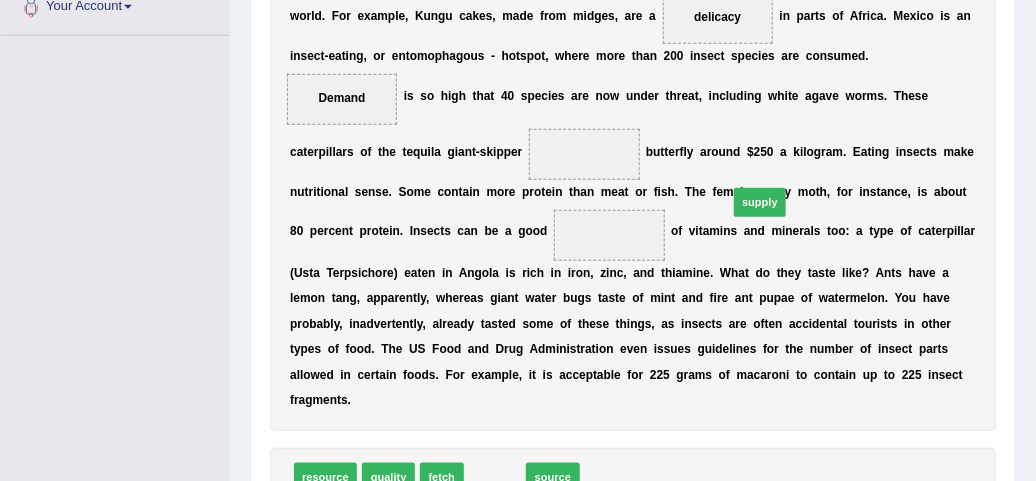 drag, startPoint x: 487, startPoint y: 417, endPoint x: 799, endPoint y: 94, distance: 449.08017 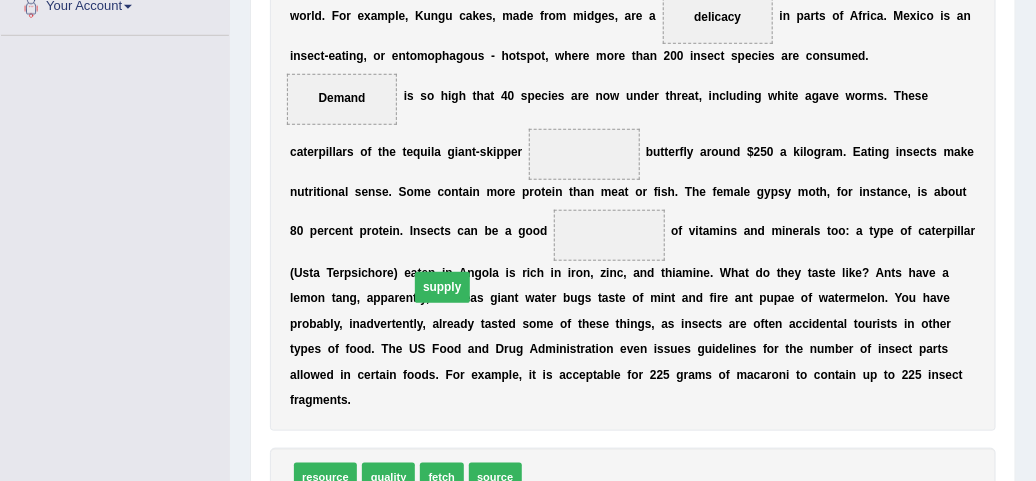 drag, startPoint x: 761, startPoint y: 121, endPoint x: 585, endPoint y: 287, distance: 241.93387 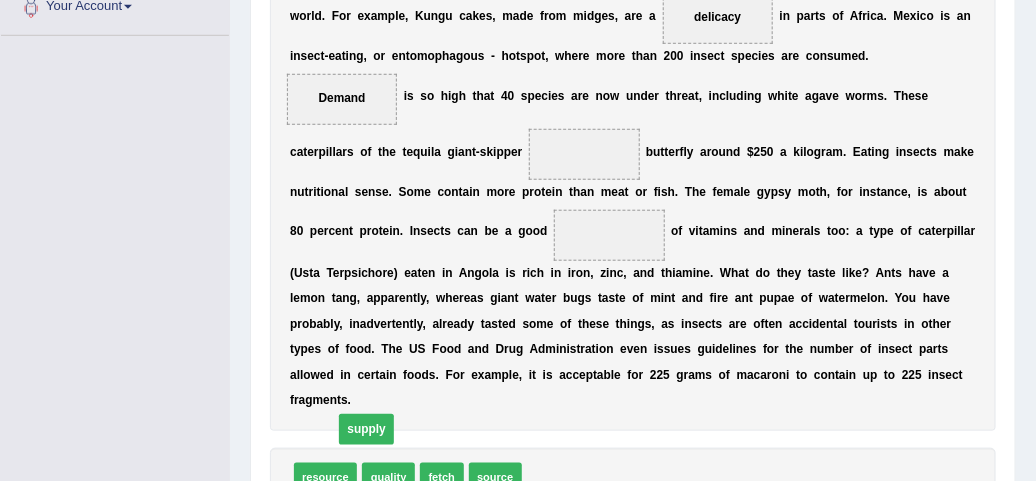 drag, startPoint x: 761, startPoint y: 121, endPoint x: 506, endPoint y: 446, distance: 413.09805 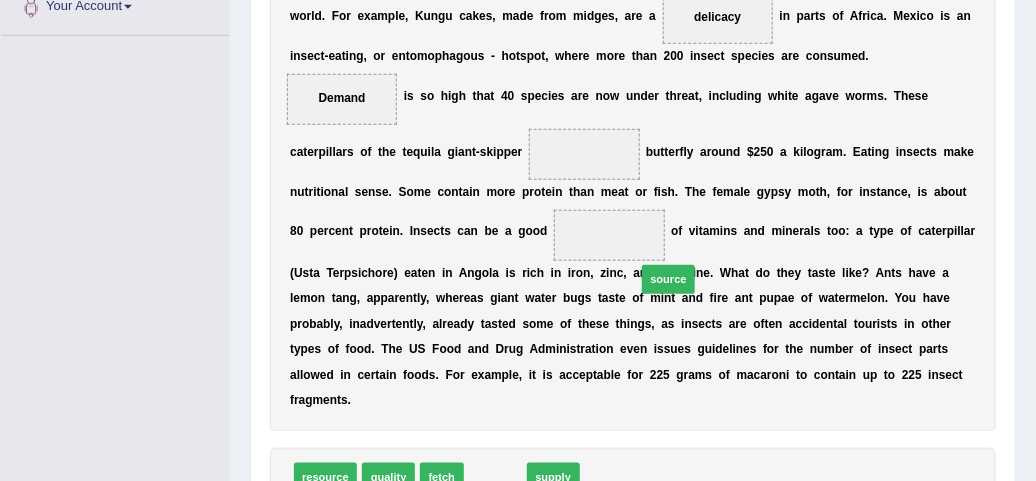 drag, startPoint x: 481, startPoint y: 416, endPoint x: 687, endPoint y: 184, distance: 310.25797 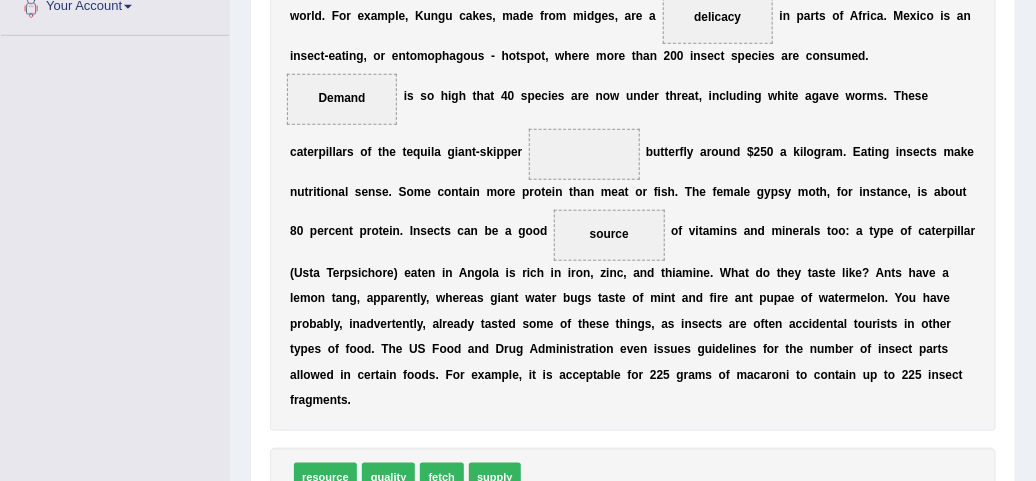 scroll, scrollTop: 423, scrollLeft: 0, axis: vertical 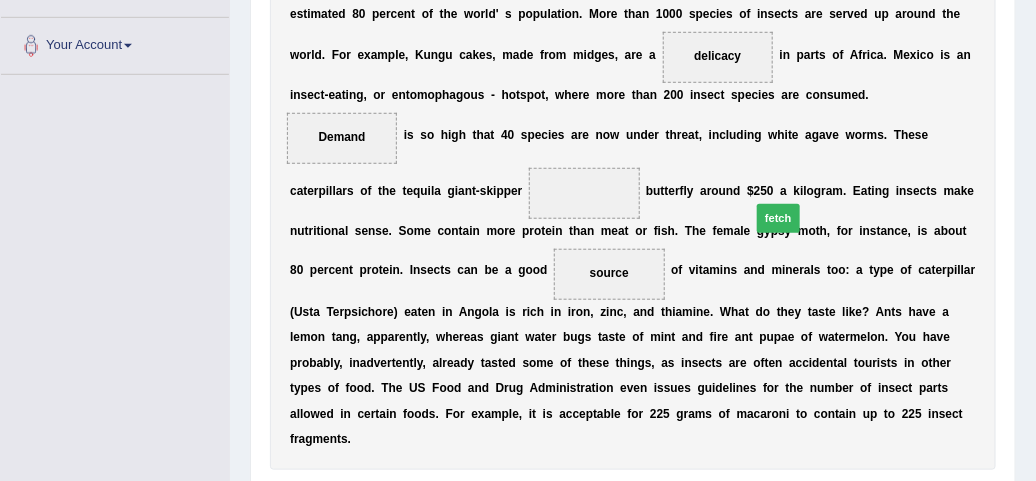 drag, startPoint x: 440, startPoint y: 467, endPoint x: 833, endPoint y: 122, distance: 522.9474 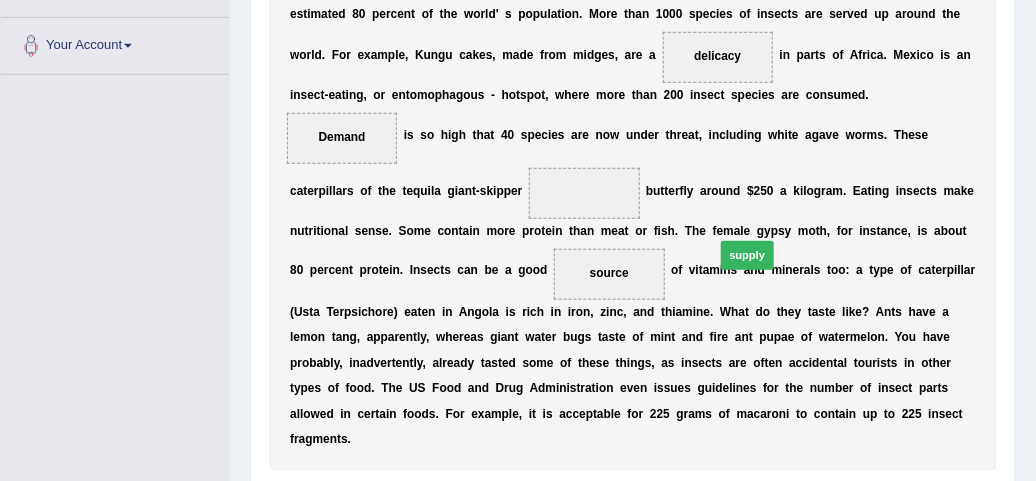 drag, startPoint x: 478, startPoint y: 457, endPoint x: 775, endPoint y: 150, distance: 427.15103 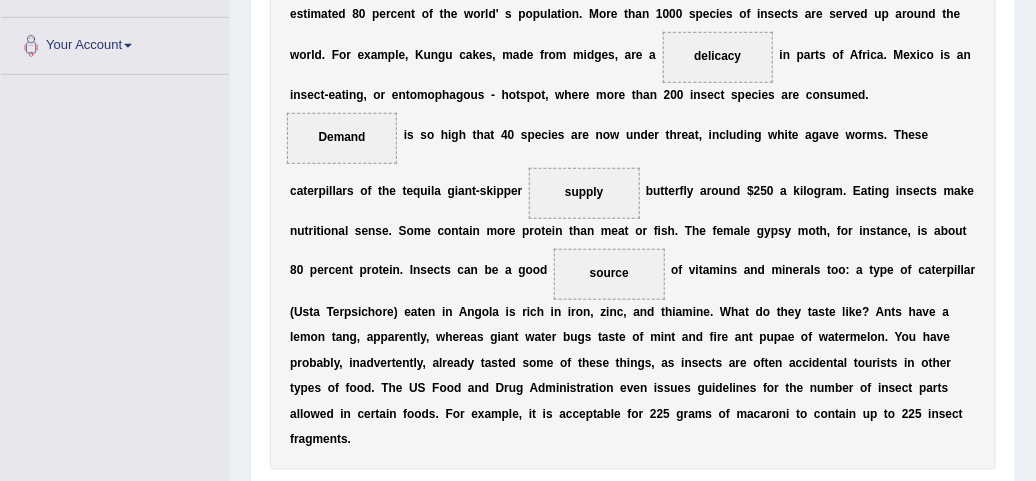 click at bounding box center (752, 312) 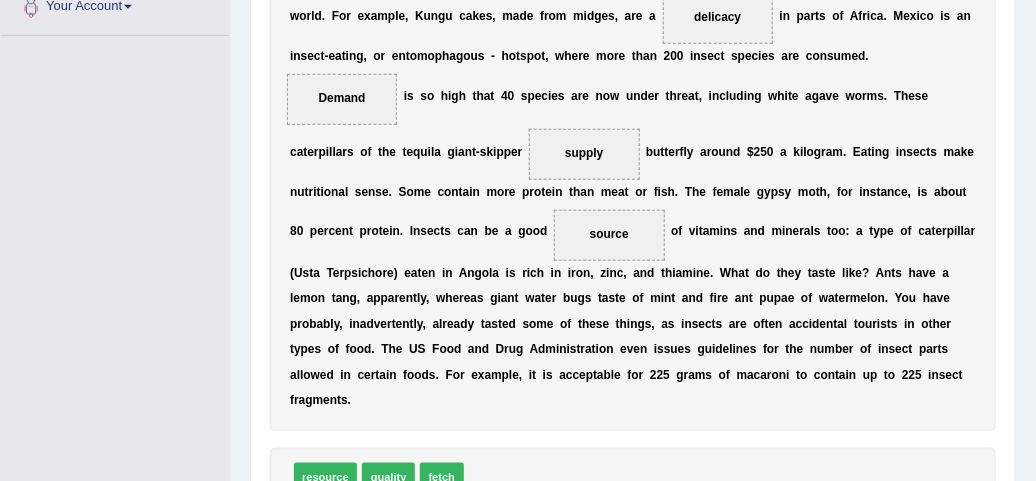 scroll, scrollTop: 541, scrollLeft: 0, axis: vertical 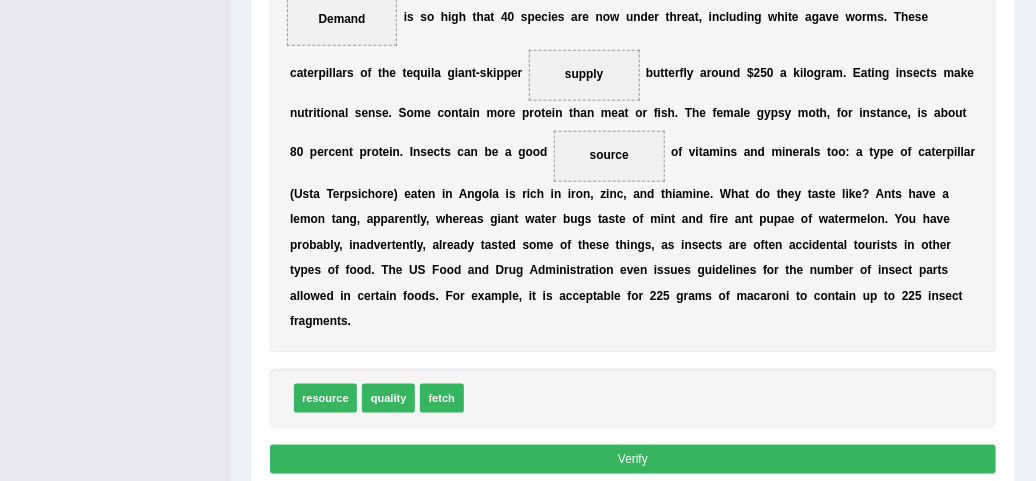 click on "Verify" at bounding box center [633, 459] 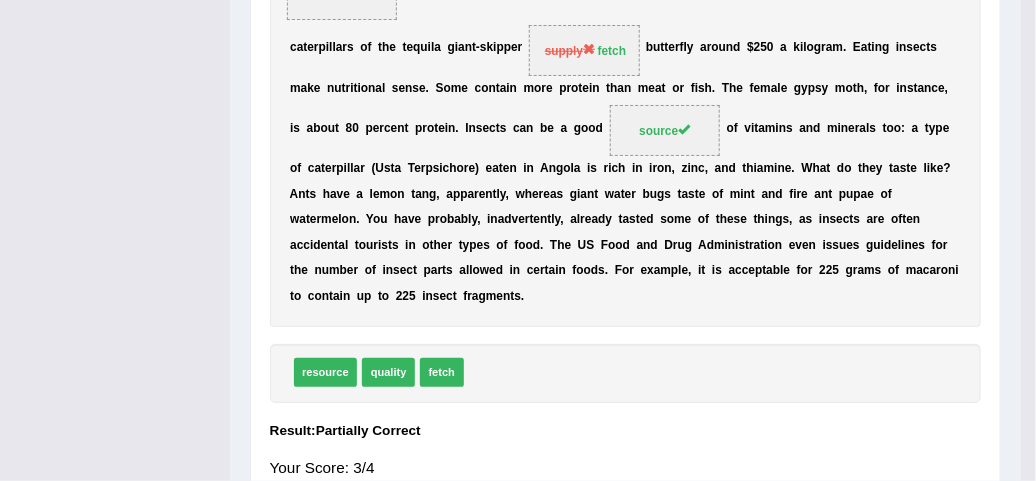 scroll, scrollTop: 516, scrollLeft: 0, axis: vertical 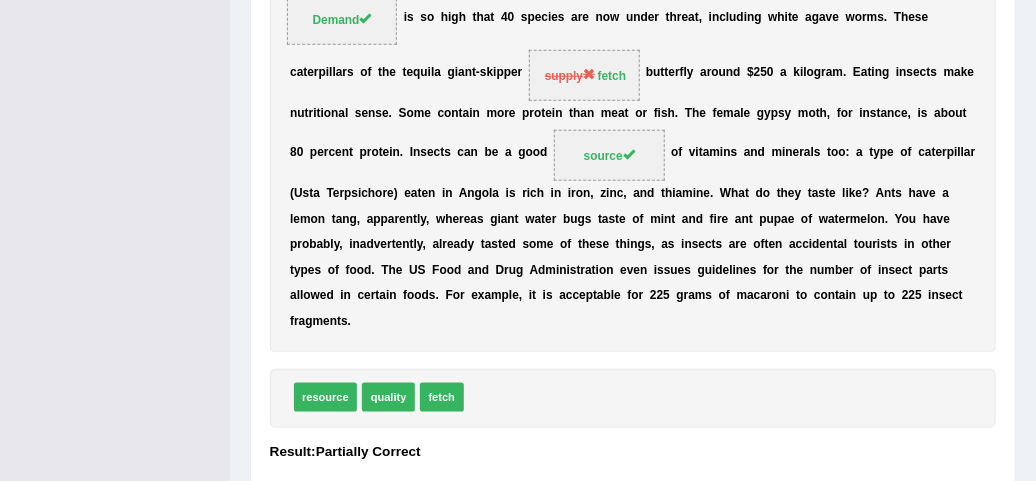 click on "Instructions:  In the text below some words are missing. Drag words from the box below to the appropriate place in the text. To undo an answer choice, drag the word back to the box below the text.
* Drag the correct answer into all target fields F a n c y    a    l o c u s t    f o r    l u n c h ?    P r o b a b l y    n o t ,    i f    y o u    l i v e    i n    t h e    w e s t ,    b u t    e l s e w h e r e    i t    i s    a    d i f f e r e n t    s t o r y .    E d i b l e    i n s e c t s ,    t e r m i t e s ,    s t i c k    i n s e c t s ,    d r a g o n f l i e s ,    g r a s s h o p p e r s    a n d    g i a n t    w a t e r    b u g s ,    a r e    o n    t h e    m e n u    f o r    a n    e s t i m a t e d    8 0    p e r c e n t    o f    t h e    w o r l d '    s    p o p u l a t i o n .    M o r e    t h a n    1 0 0 0    s p e c i e s    o f    i n s e c t s    a r e    s e r v e d    u p    a r o u n d    t h e    w o" at bounding box center [632, 128] 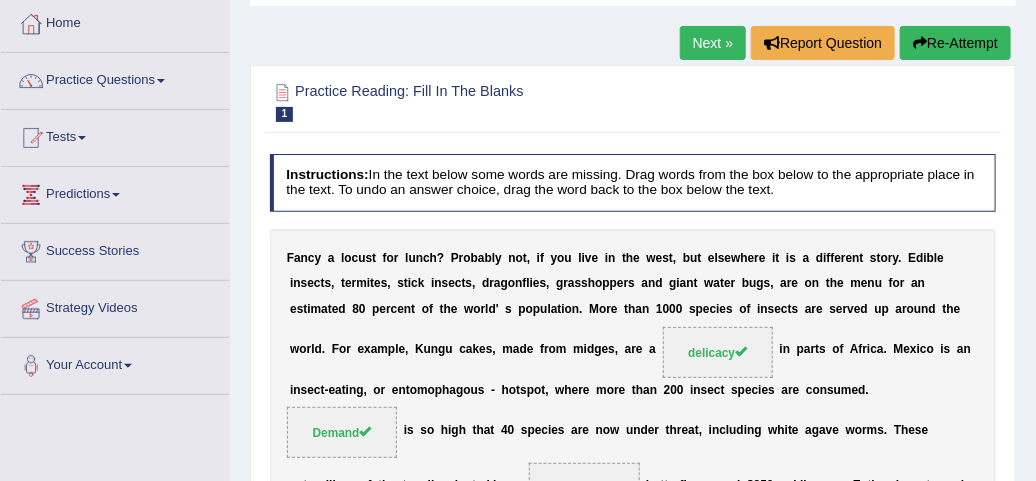 scroll, scrollTop: 0, scrollLeft: 0, axis: both 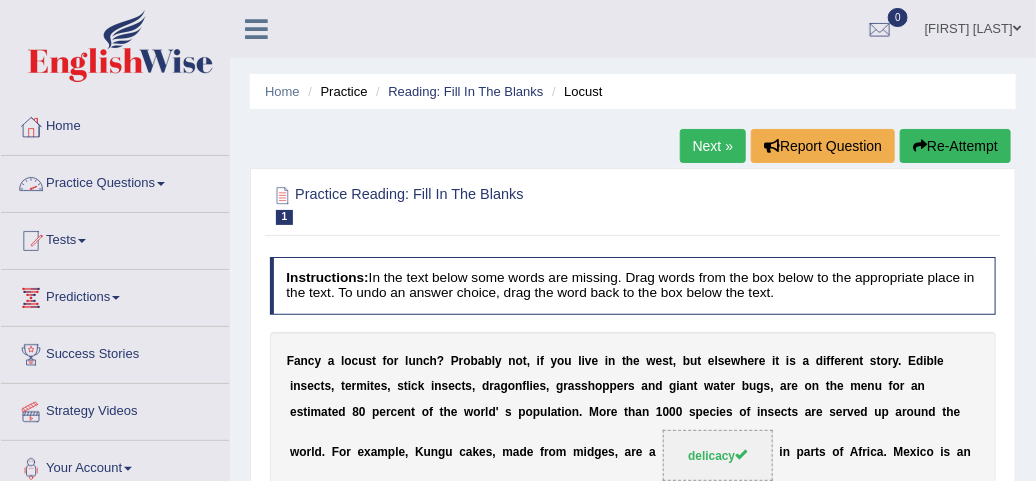 click on "Practice Questions" at bounding box center [115, 181] 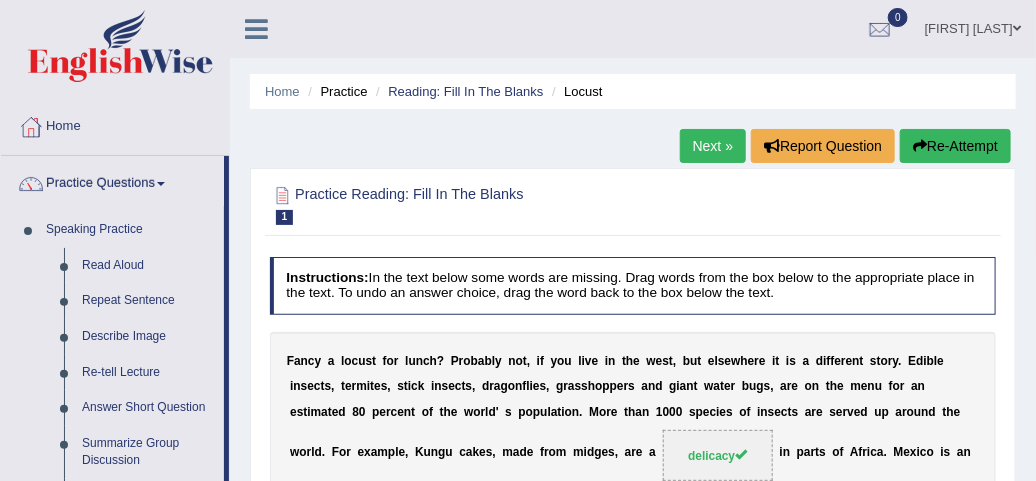 click on "Home
Practice
Reading: Fill In The Blanks
Locust
Next »  Report Question  Re-Attempt
Practice Reading: Fill In The Blanks
1
Locust
Instructions:  In the text below some words are missing. Drag words from the box below to the appropriate place in the text. To undo an answer choice, drag the word back to the box below the text.
* Drag the correct answer into all target fields F a n c y    a    l o c u s t    f o r    l u n c h ?    P r o b a b l y    n o t ,    i f    y o u    l i v e    i n    t h e    w e s t ,    b u t    e l s e w h e r e    i t    i s    a    d i f f e r e n t    s t o r y .    E d i b l e    i n s e c t s ,    t e r m i t e s ,    s t i c k    i n s e c t s ,    d r a g o n f l i e s ,    g r a s s h o p p e r s    a n d    g i a n t    w a t e r    b u g s ,    a r" at bounding box center (633, 531) 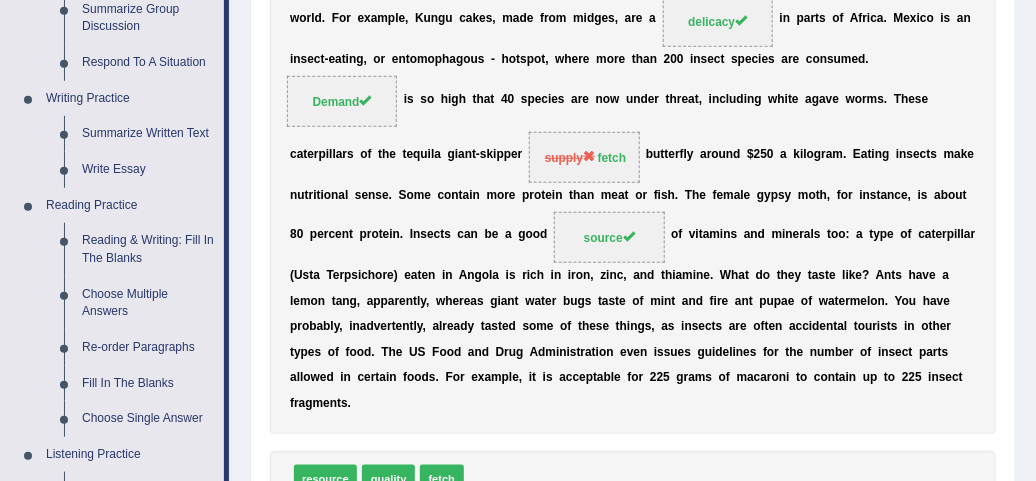 scroll, scrollTop: 513, scrollLeft: 0, axis: vertical 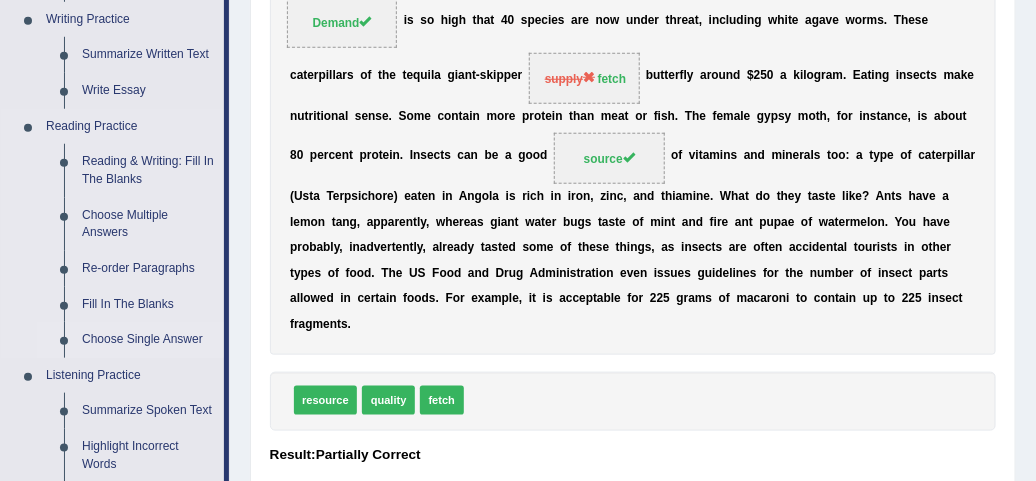 click on "Choose Single Answer" at bounding box center [148, 340] 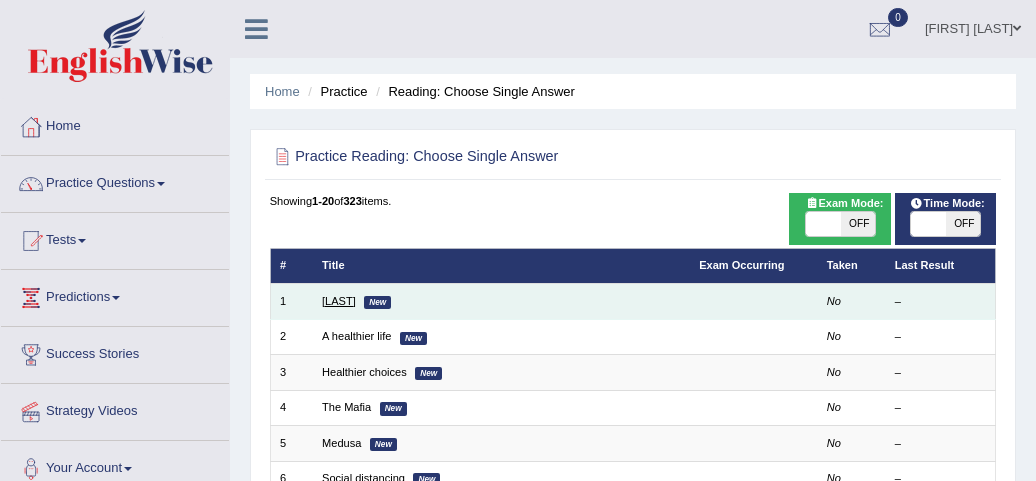 scroll, scrollTop: 0, scrollLeft: 0, axis: both 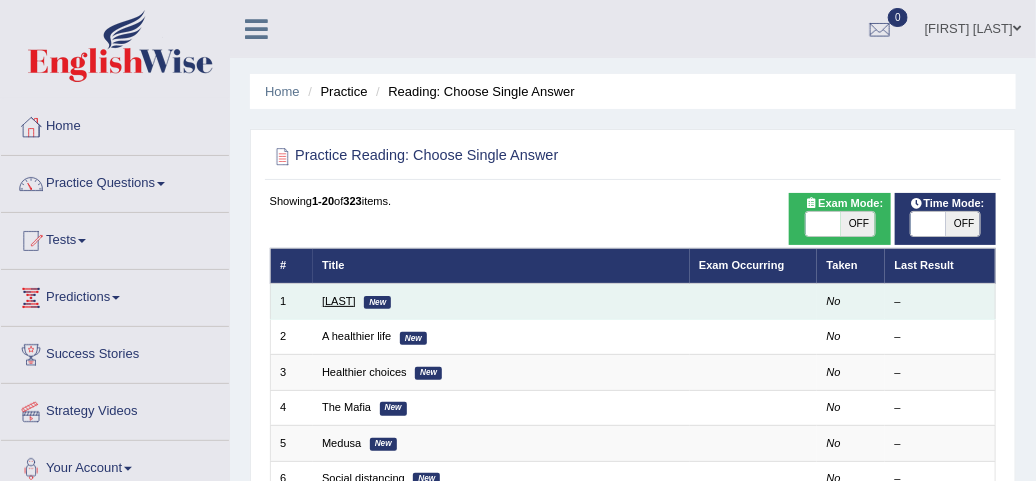 click on "[LAST]" at bounding box center (339, 301) 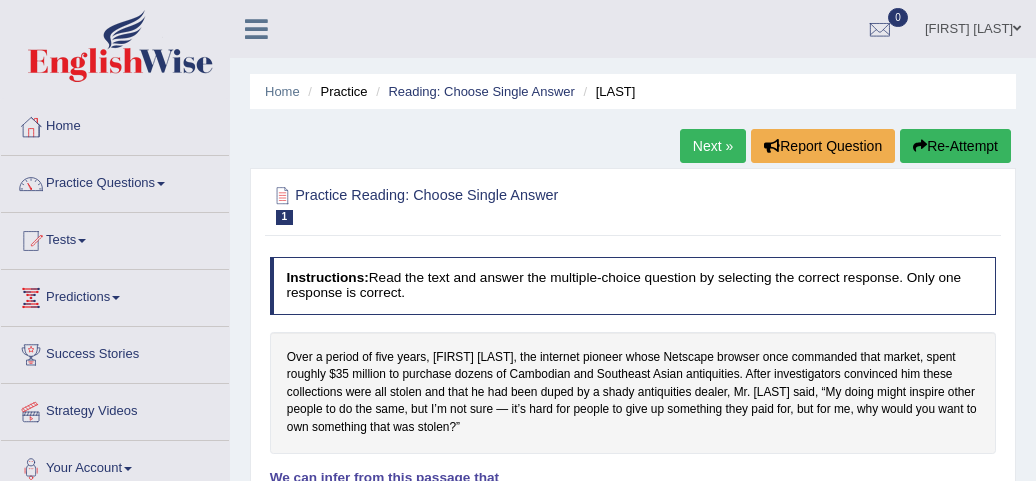 scroll, scrollTop: 0, scrollLeft: 0, axis: both 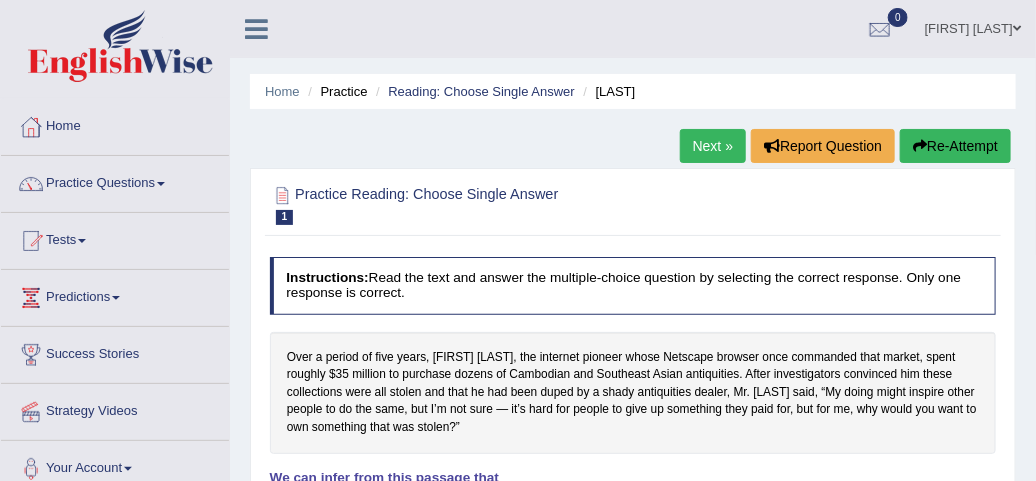 click on "Over a period of five years, James H. Clark, the internet pioneer whose Netscape browser once commanded that market, spent roughly $35 million to purchase dozens of Cambodian and Southeast Asian antiquities. After investigators convinced him these collections were all stolen and that he had been duped by a shady antiquities dealer, Mr. Clark said, “My doing might inspire other people to do the same, but I’m not sure — it’s hard for people to give up something they paid for, but for me, why would you want to own something that was stolen?”" at bounding box center [633, 393] 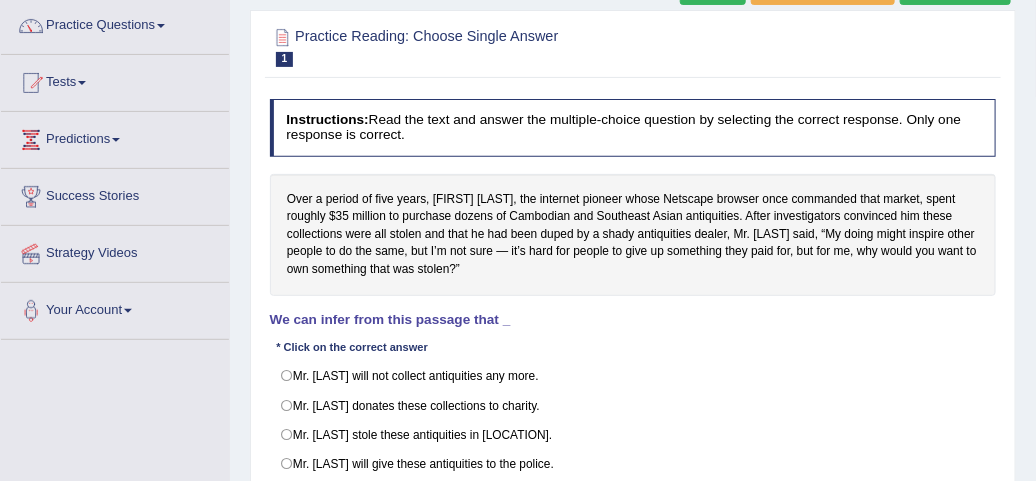 scroll, scrollTop: 197, scrollLeft: 0, axis: vertical 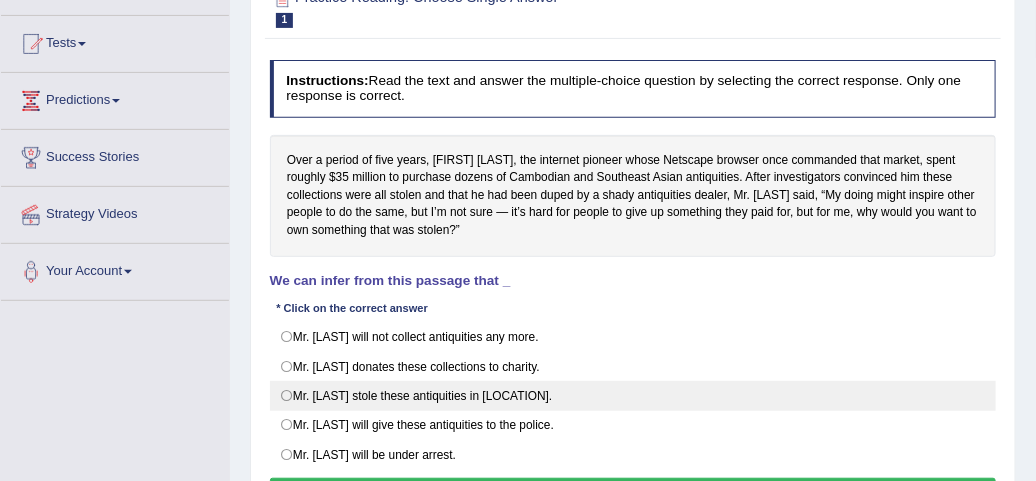 click on "Mr. Clark stole these antiquities in Asia." at bounding box center (633, 396) 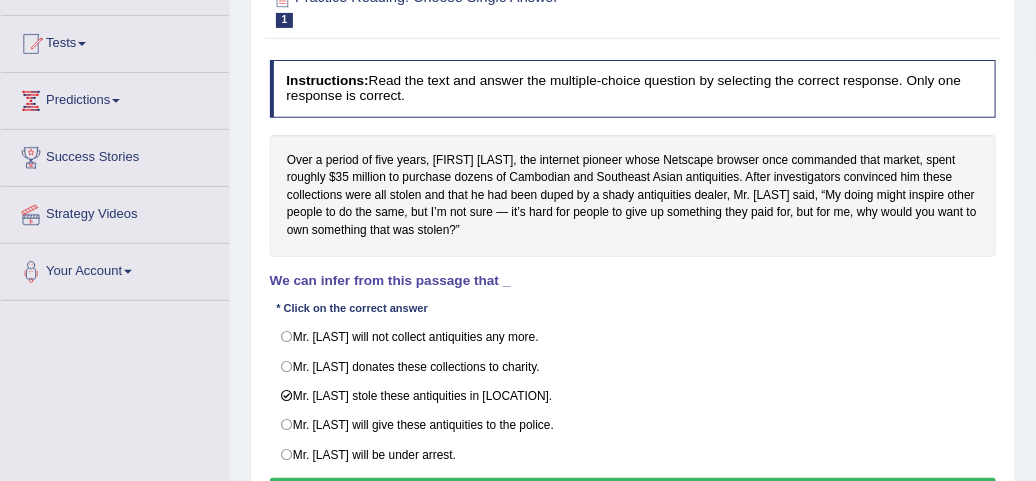 click on "Mr. Clark will give these antiquities to the police." at bounding box center [298, 425] 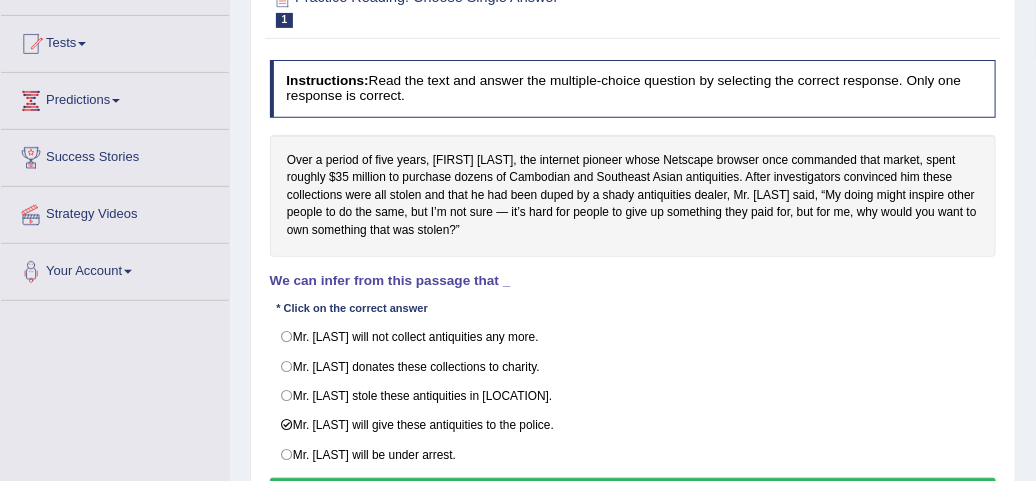 click on "Mr. Clark will be under arrest." at bounding box center (298, 454) 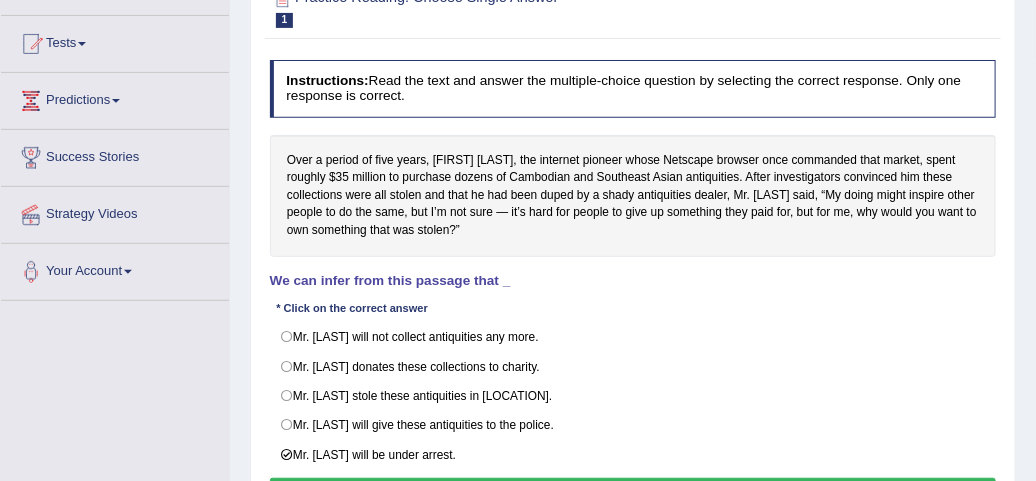 click on "Mr. Clark will give these antiquities to the police." at bounding box center (298, 425) 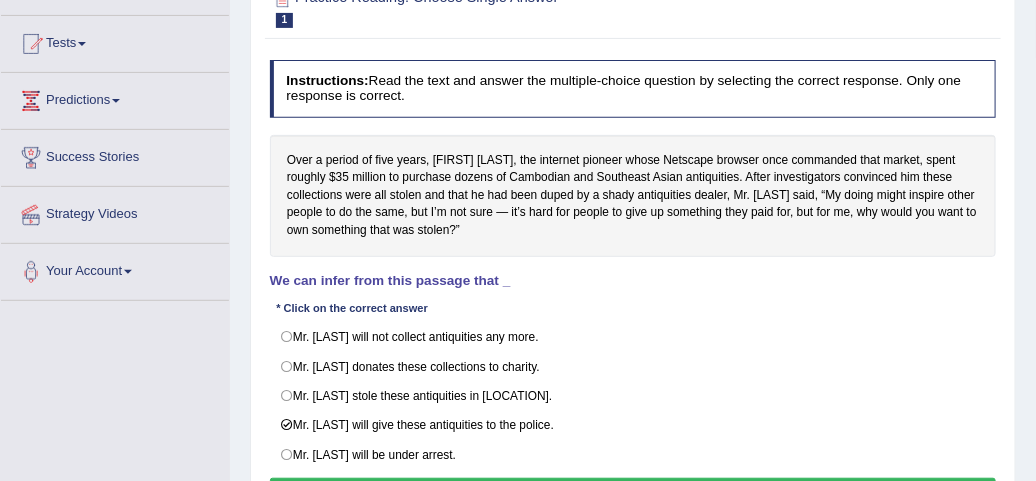 click on "Mr. Clark stole these antiquities in Asia." at bounding box center (298, 395) 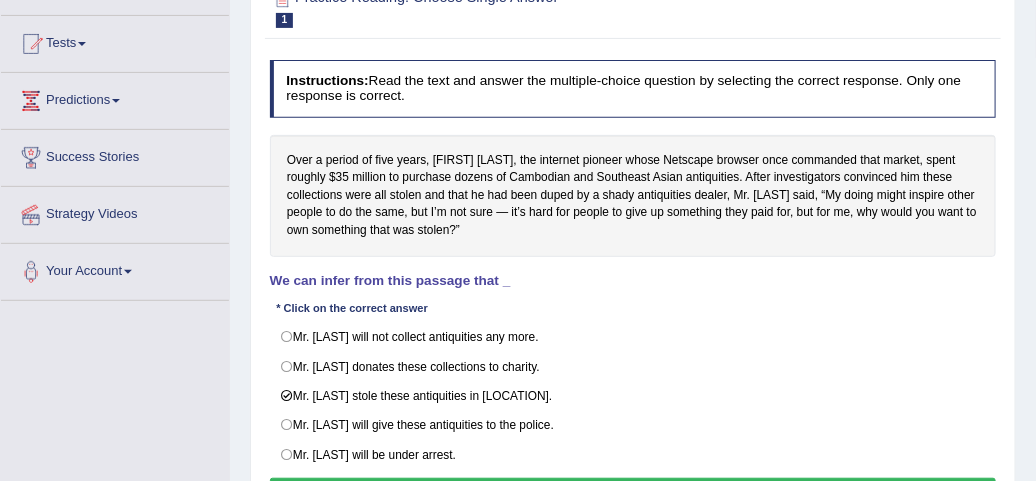 click on "Verify" at bounding box center [633, 492] 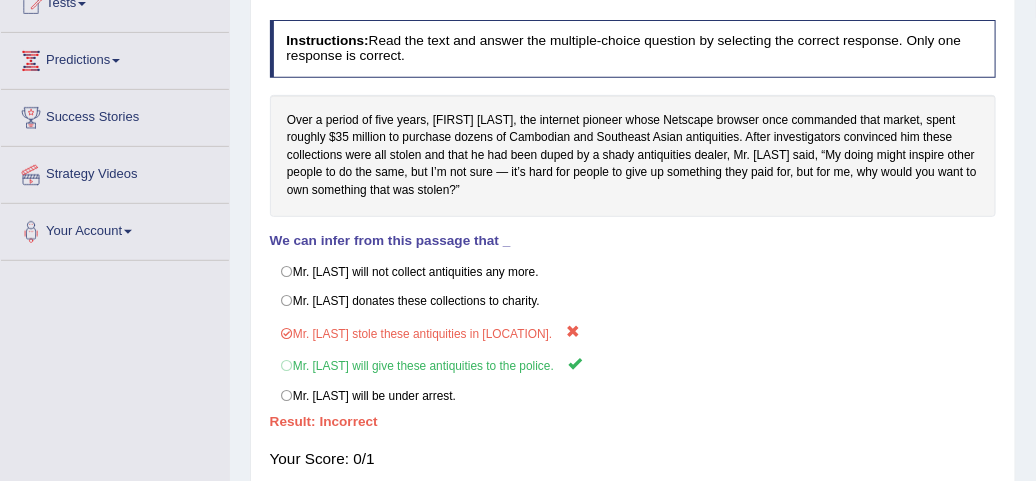 scroll, scrollTop: 158, scrollLeft: 0, axis: vertical 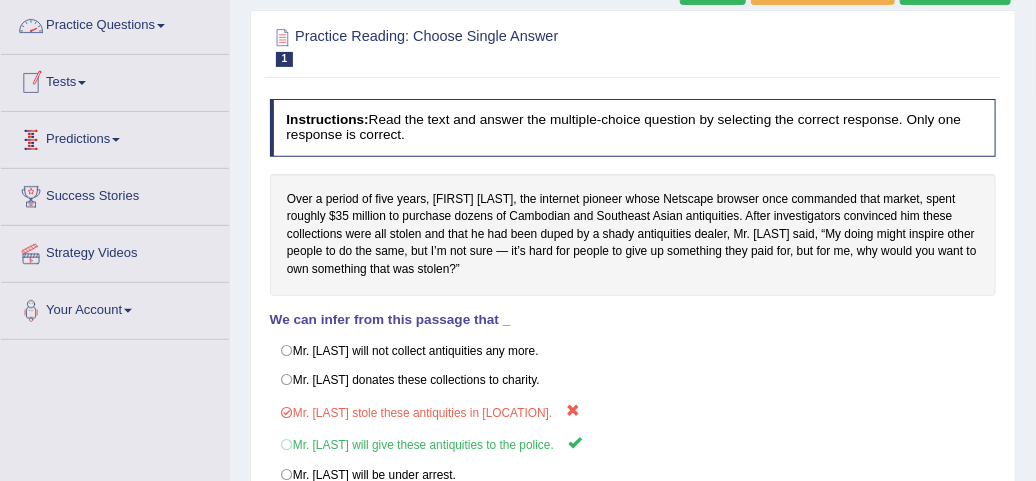 click on "Practice Questions" at bounding box center (115, 23) 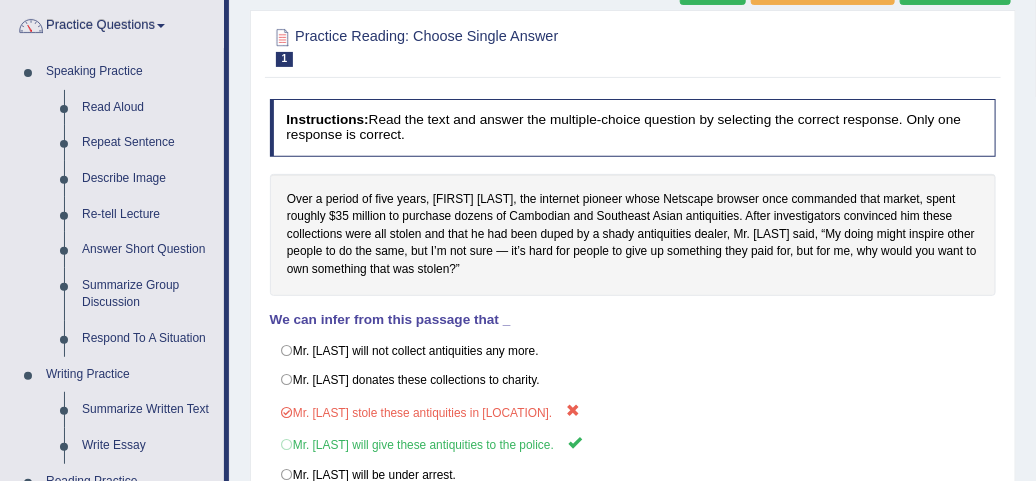 click on "Home
Practice
Reading: Choose Single Answer
Clark
Next »  Report Question  Re-Attempt
Practice Reading: Choose Single Answer
1
Clark
Instructions:  Read the text and answer the multiple-choice question by selecting the correct response. Only one response is correct.
Over a period of five years, James H. Clark, the internet pioneer whose Netscape browser once commanded that market, spent roughly $35 million to purchase dozens of Cambodian and Southeast Asian antiquities. After investigators convinced him these collections were all stolen and that he had been duped by a shady antiquities dealer, Mr. Clark said, “My doing might inspire other people to do the same, but I’m not sure — it’s hard for people to give up something they paid for, but for me, why would you want to own something that was stolen?” Verify" at bounding box center [633, 342] 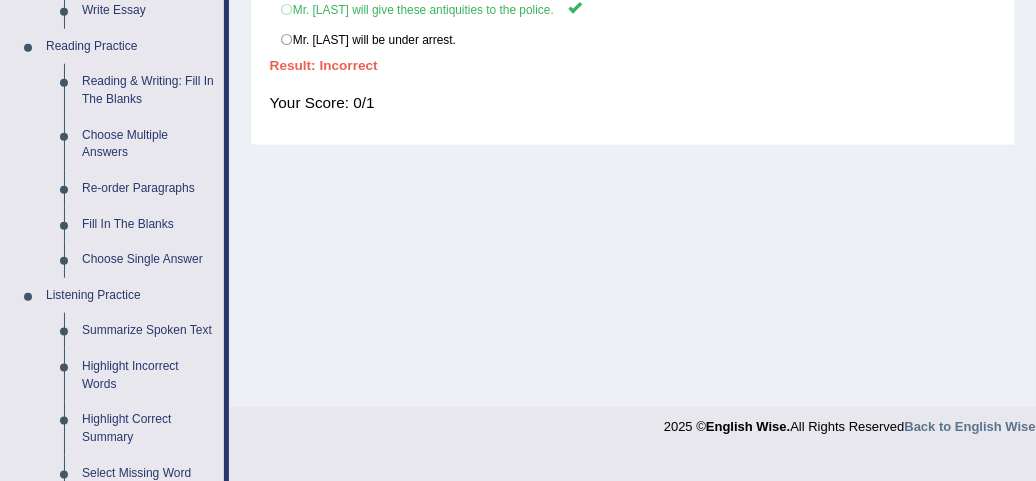 scroll, scrollTop: 711, scrollLeft: 0, axis: vertical 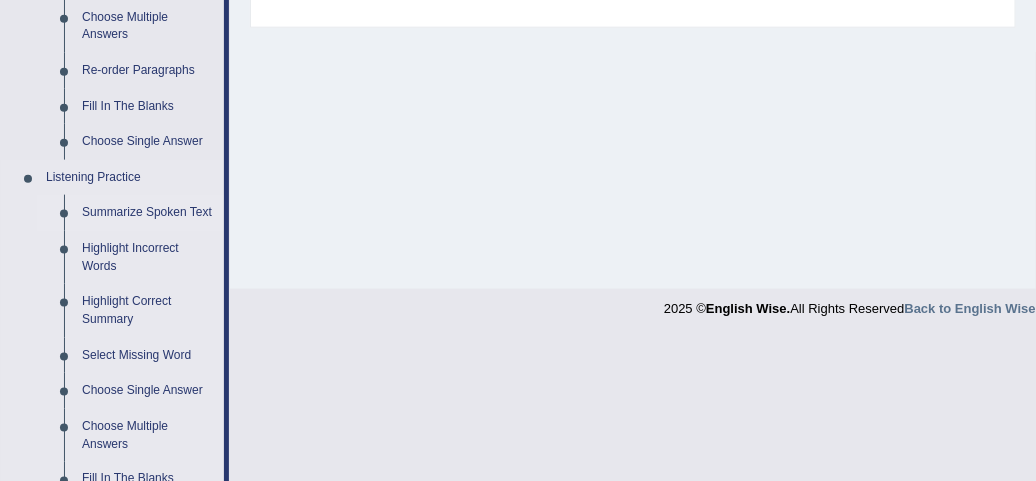 click on "Summarize Spoken Text" at bounding box center [148, 213] 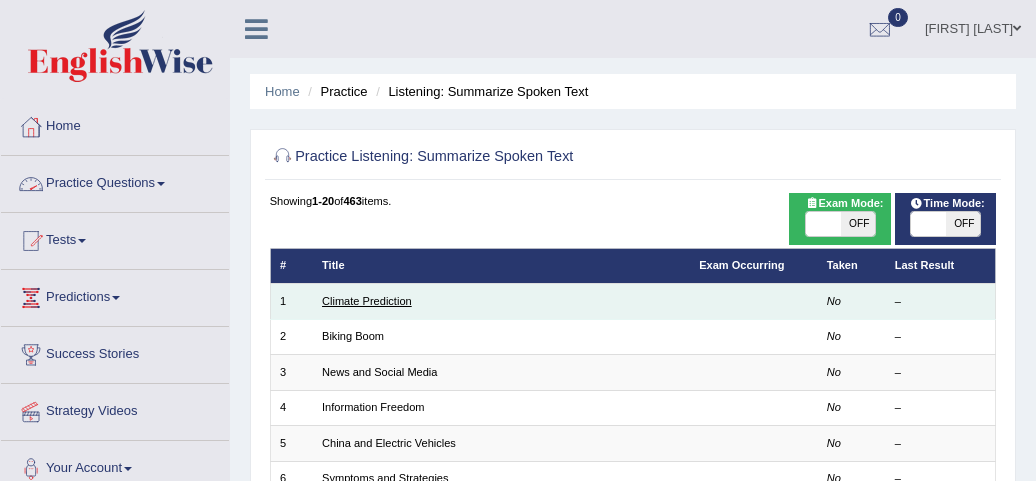 scroll, scrollTop: 0, scrollLeft: 0, axis: both 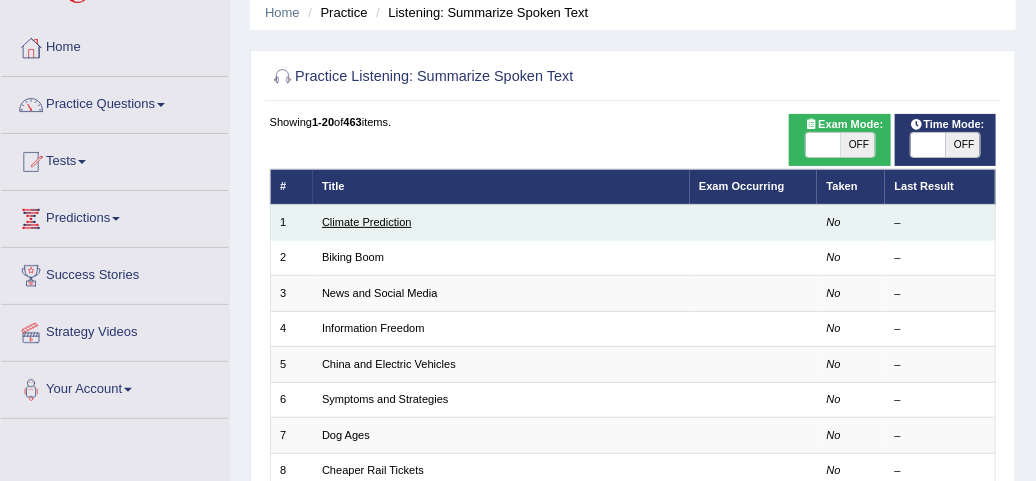 click on "Climate Prediction" at bounding box center (367, 222) 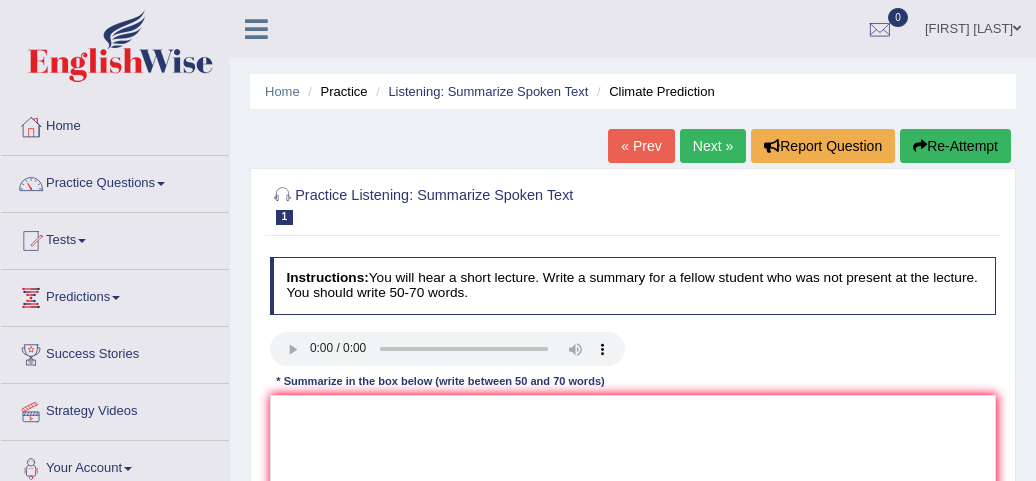 scroll, scrollTop: 0, scrollLeft: 0, axis: both 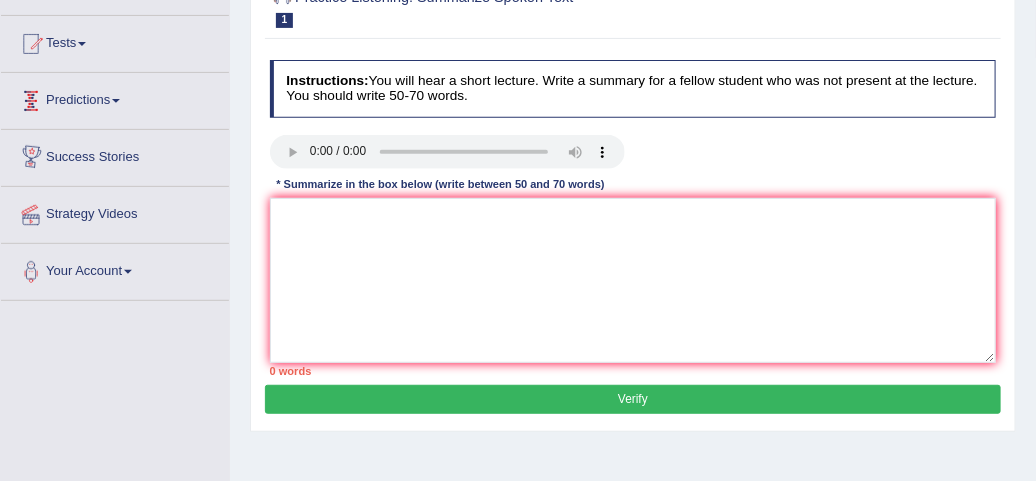 click on "Practice Listening: Summarize Spoken Text
1
Climate Prediction
Instructions:  You will hear a short lecture. Write a summary for a fellow student who was not present at the lecture. You should write 50-70 words.
Transcript: Recorded Answer: * Summarize in the box below (write between 50 and 70 words) 0 words Written Keywords: A.I. Engine Result: Processing... 90-Points (9-Bands) Sample Answer: . Verify" at bounding box center [633, 201] 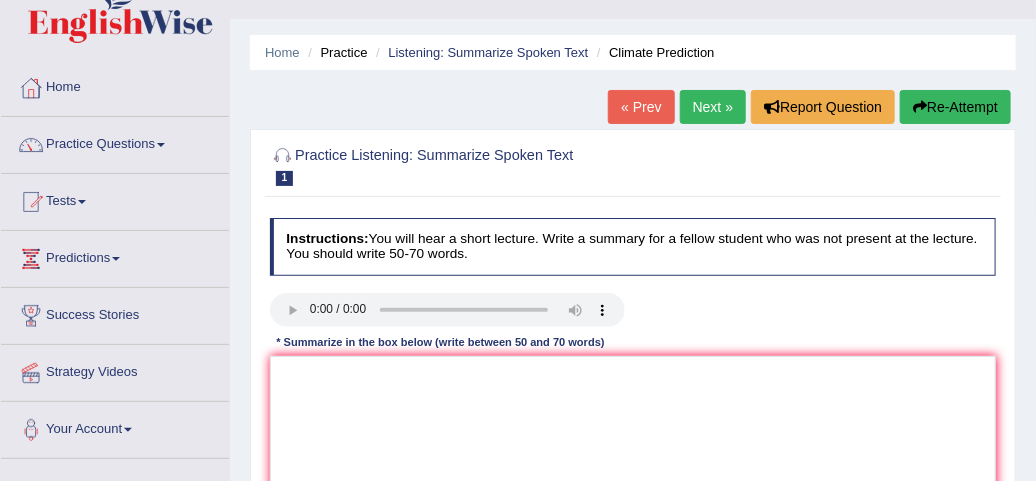 scroll, scrollTop: 0, scrollLeft: 0, axis: both 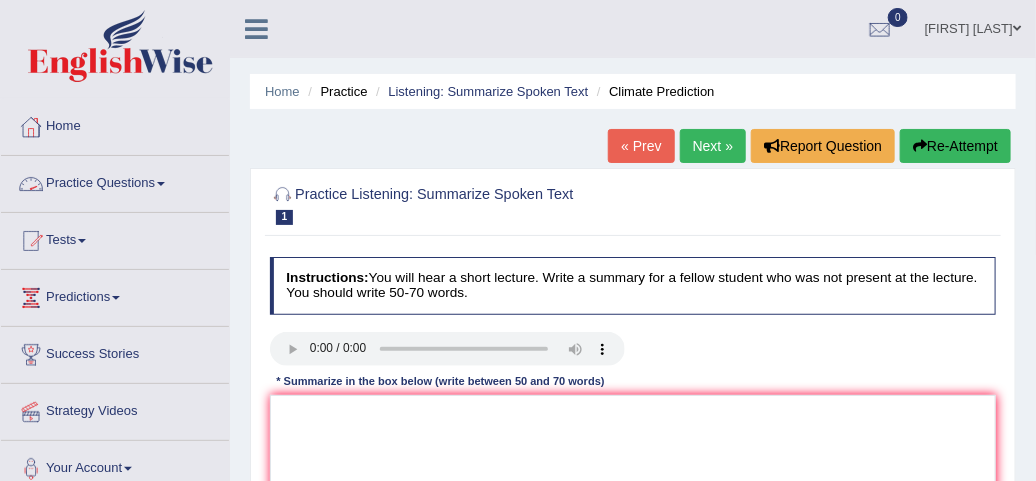 click on "Practice Questions" at bounding box center (115, 181) 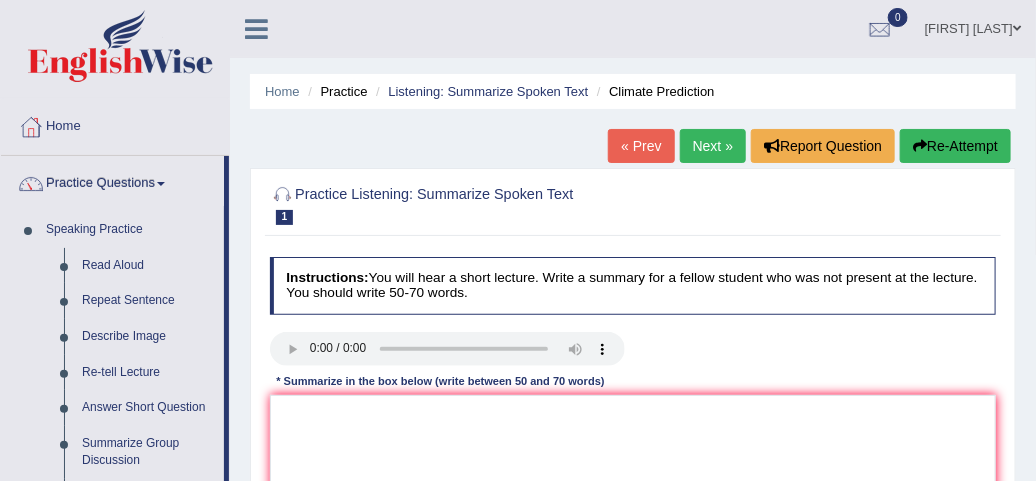 click on "Practice Listening: Summarize Spoken Text
1
Climate Prediction
Instructions:  You will hear a short lecture. Write a summary for a fellow student who was not present at the lecture. You should write 50-70 words.
Transcript: Recorded Answer: * Summarize in the box below (write between 50 and 70 words) 0 words Written Keywords: A.I. Engine Result: Processing... 90-Points (9-Bands) Sample Answer: . Verify" at bounding box center (633, 398) 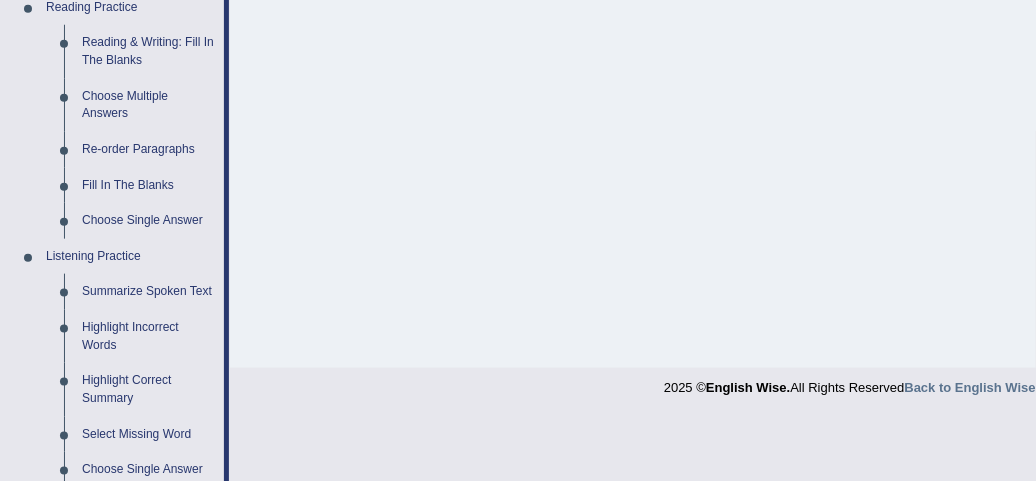 scroll, scrollTop: 672, scrollLeft: 0, axis: vertical 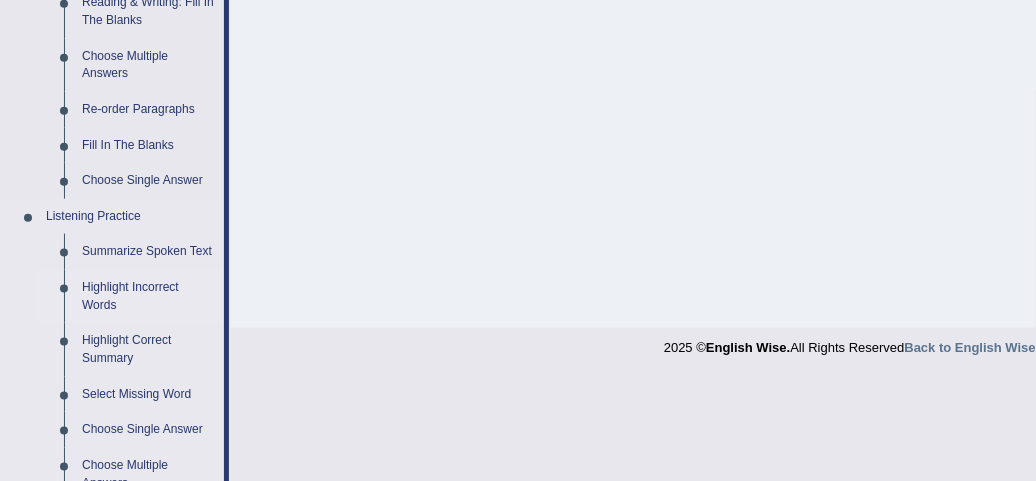 click on "Highlight Incorrect Words" at bounding box center [148, 296] 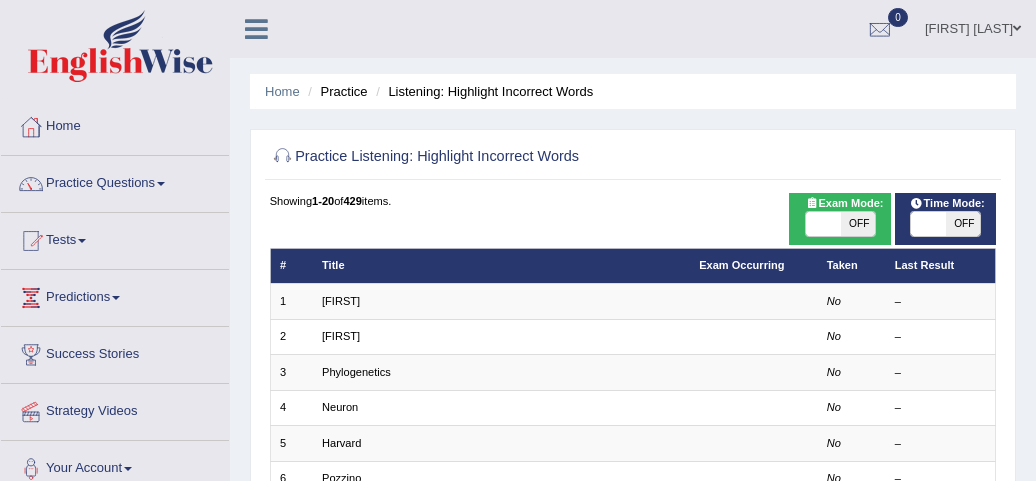 scroll, scrollTop: 0, scrollLeft: 0, axis: both 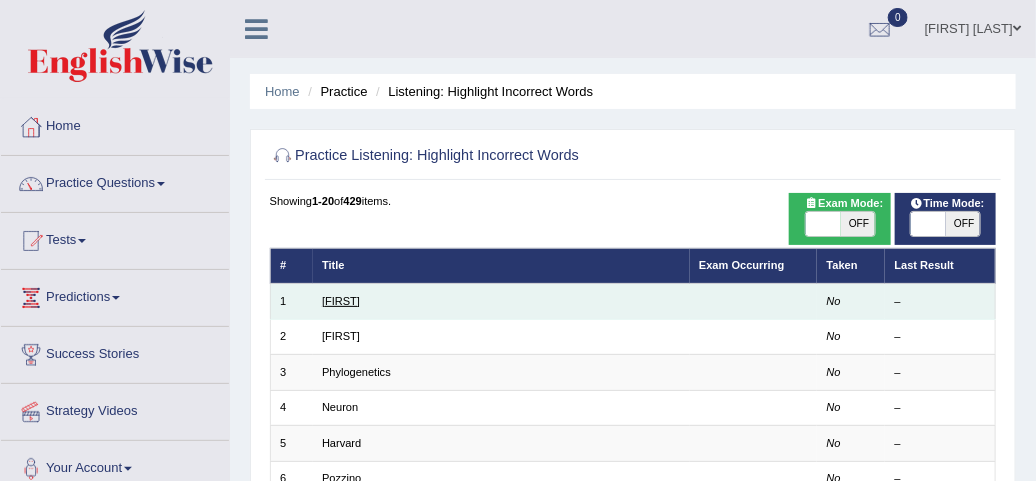 click on "[FIRST]" at bounding box center [341, 301] 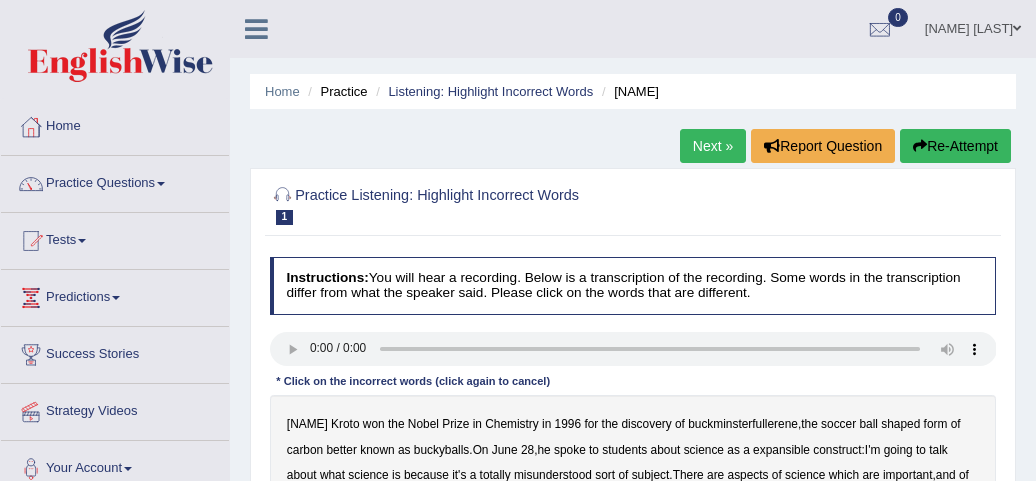 scroll, scrollTop: 0, scrollLeft: 0, axis: both 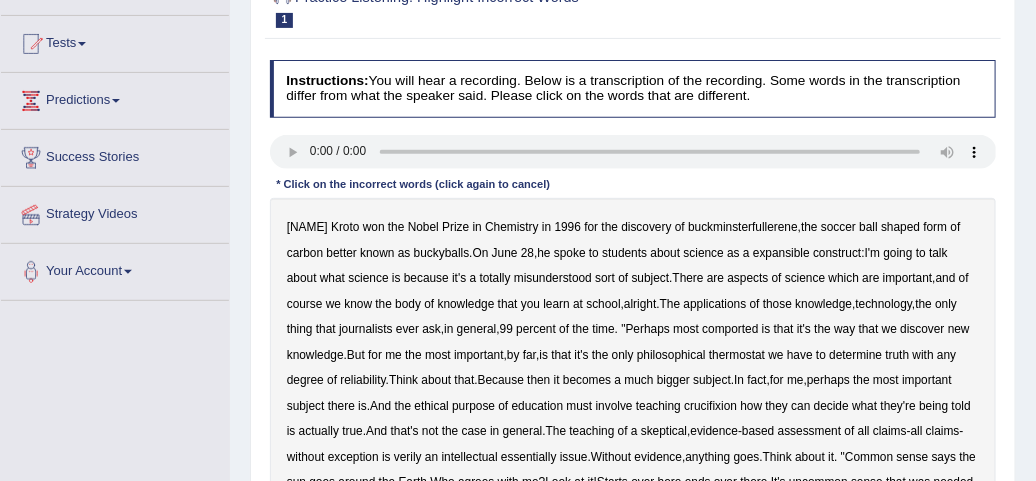 click on "expansible" at bounding box center (781, 253) 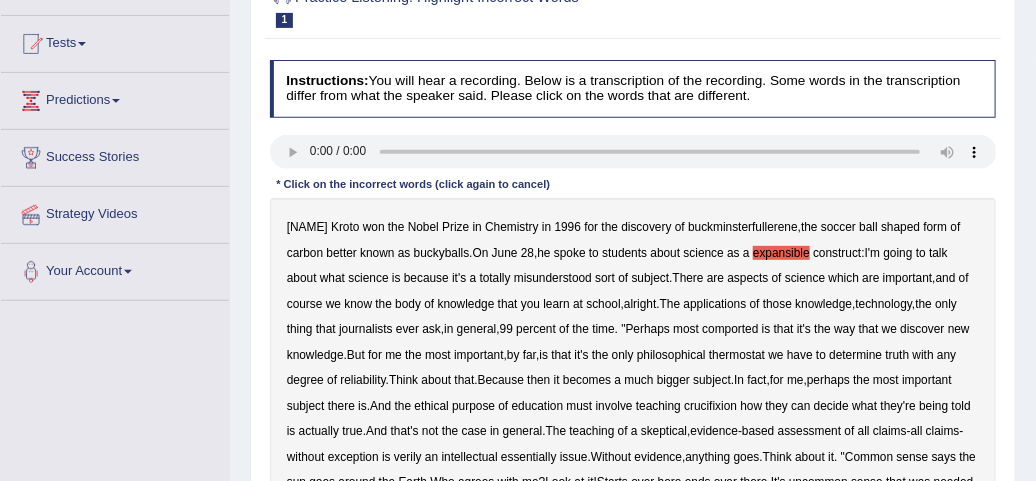 scroll, scrollTop: 237, scrollLeft: 0, axis: vertical 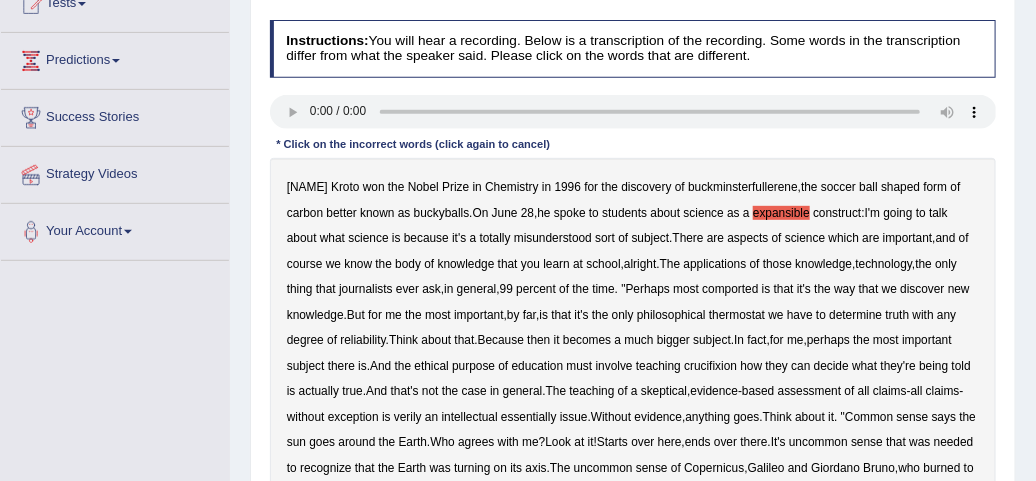 click on "comported" at bounding box center [730, 289] 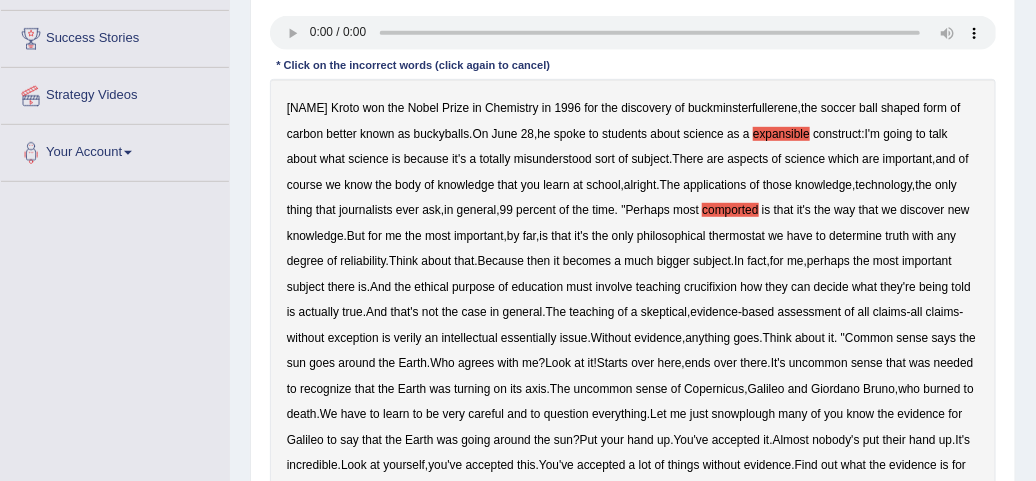 scroll, scrollTop: 355, scrollLeft: 0, axis: vertical 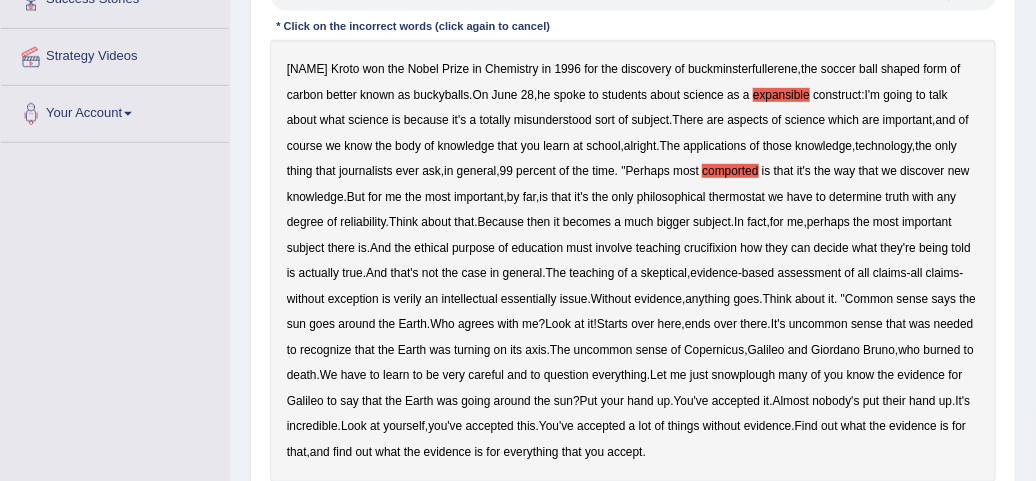 click on "thermostat" at bounding box center (737, 197) 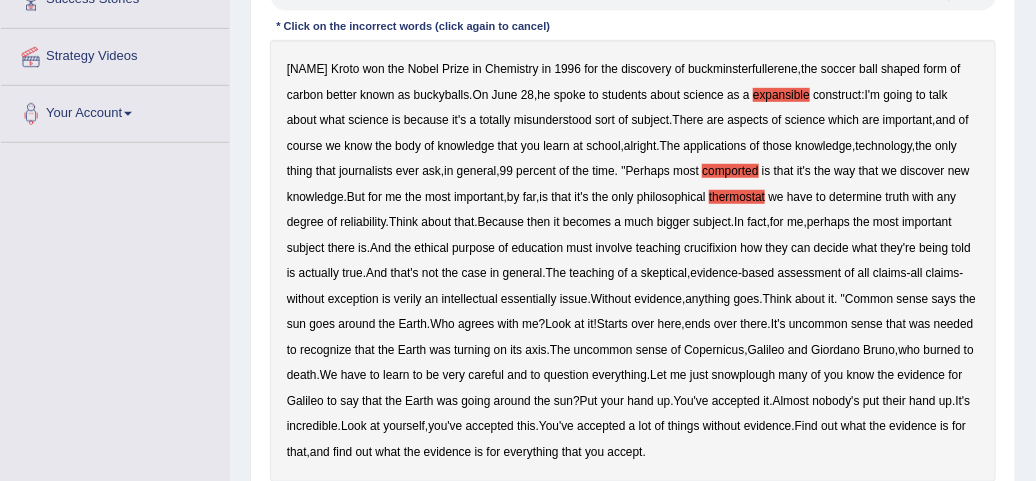 click on "crucifixion" at bounding box center [710, 248] 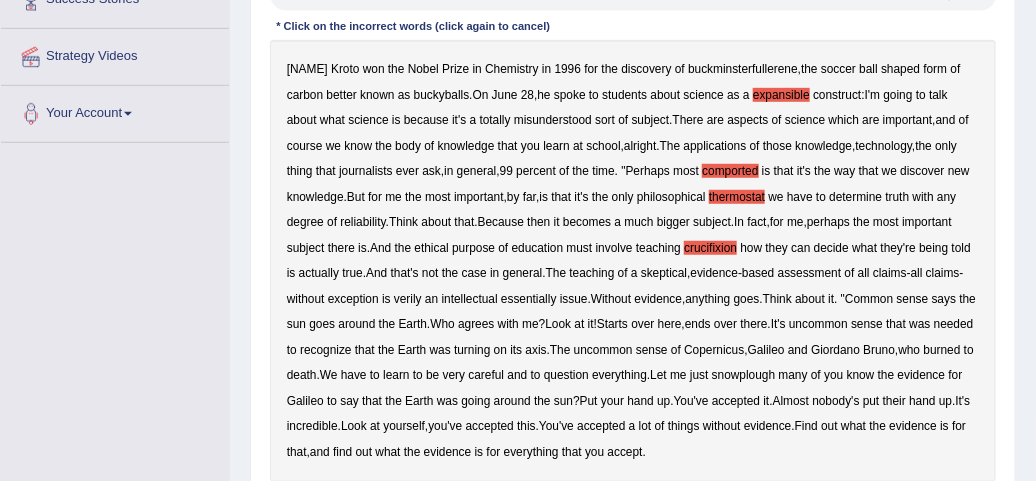 click on "verily" at bounding box center [408, 299] 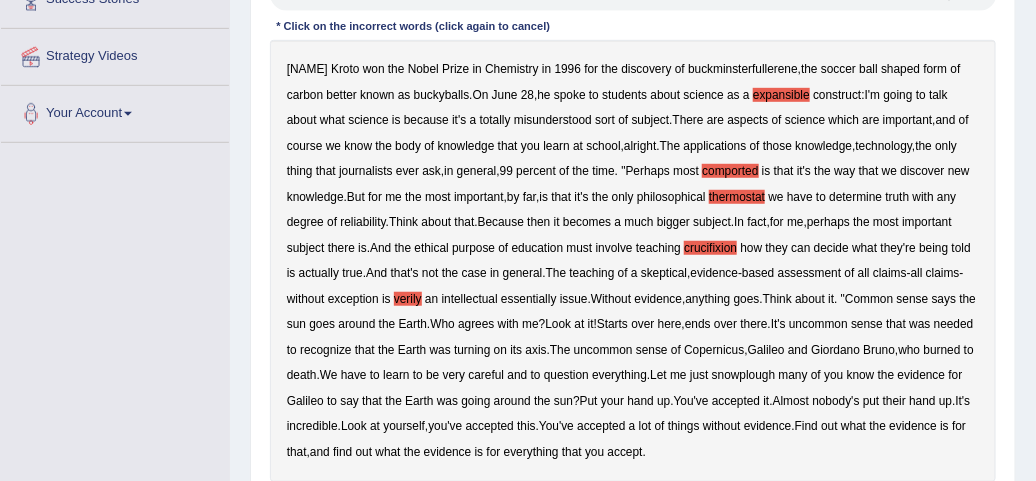 scroll, scrollTop: 395, scrollLeft: 0, axis: vertical 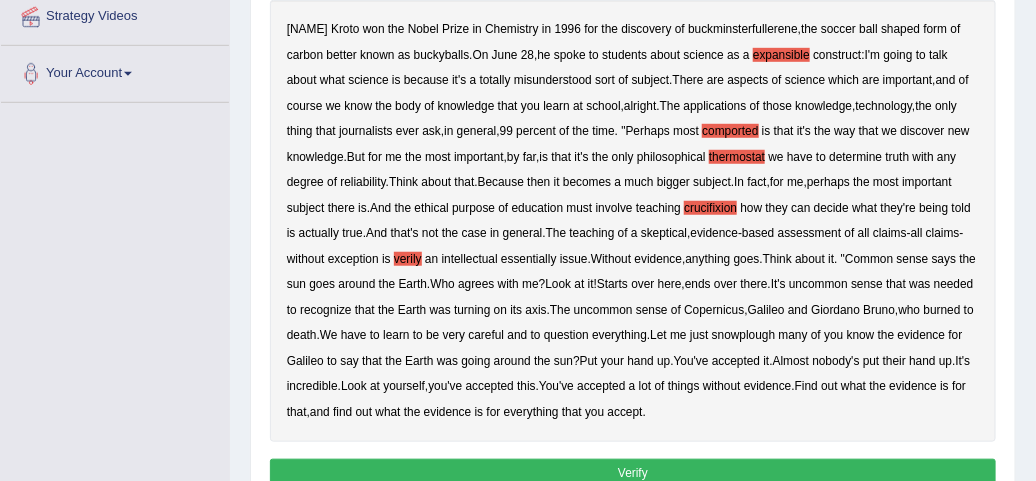 click on "intellectual" at bounding box center (470, 259) 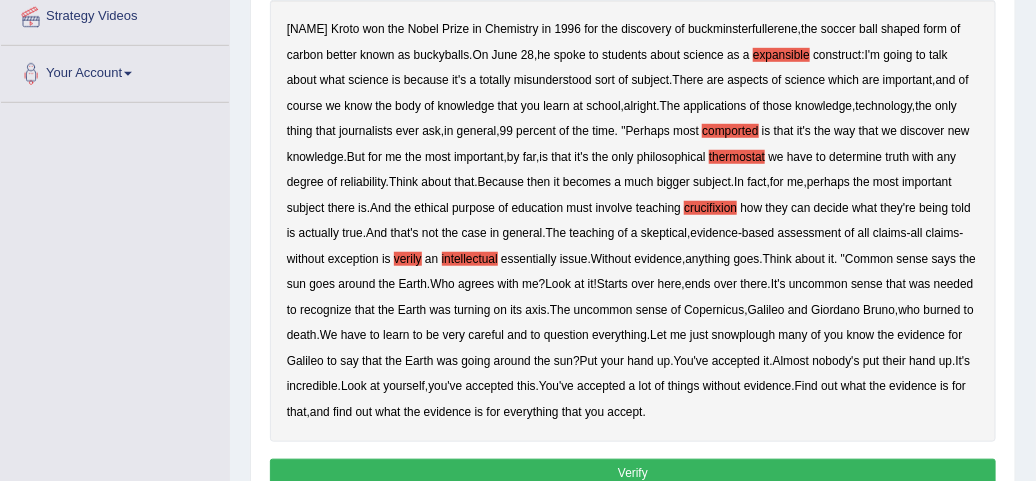 click on "snowplough" at bounding box center [743, 335] 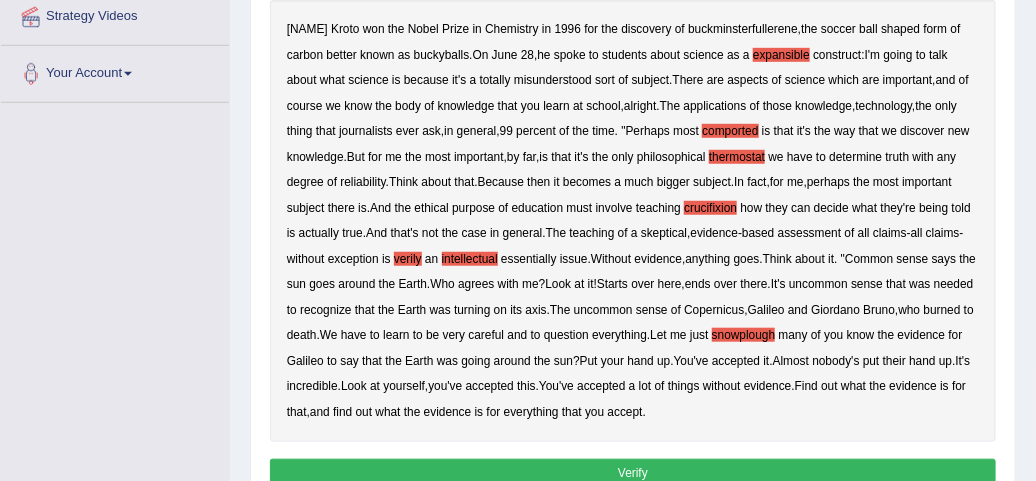 click on "Verify" at bounding box center (633, 473) 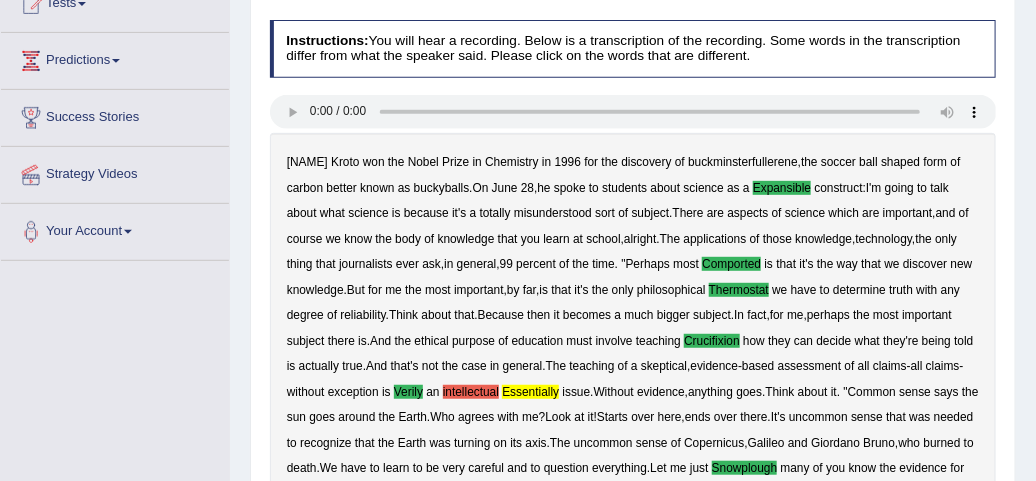 scroll, scrollTop: 118, scrollLeft: 0, axis: vertical 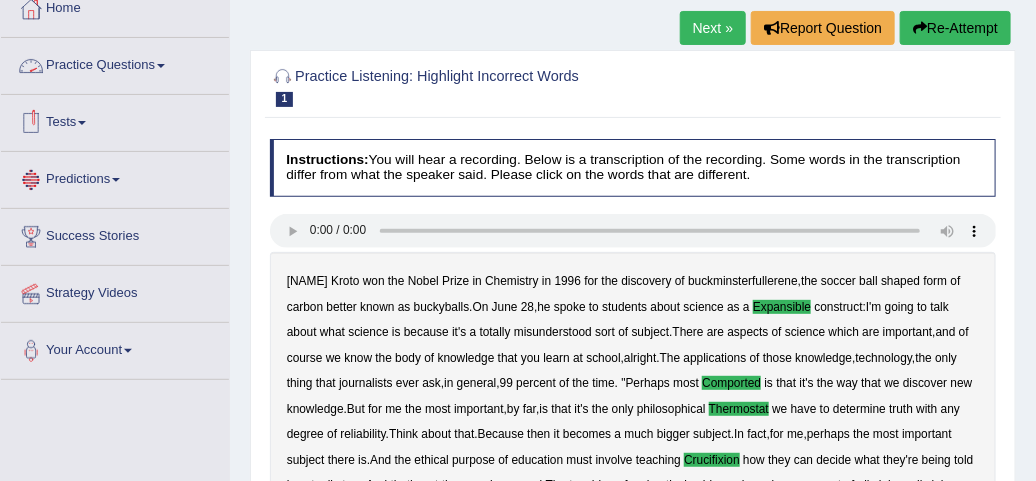 click on "Practice Questions" at bounding box center [115, 63] 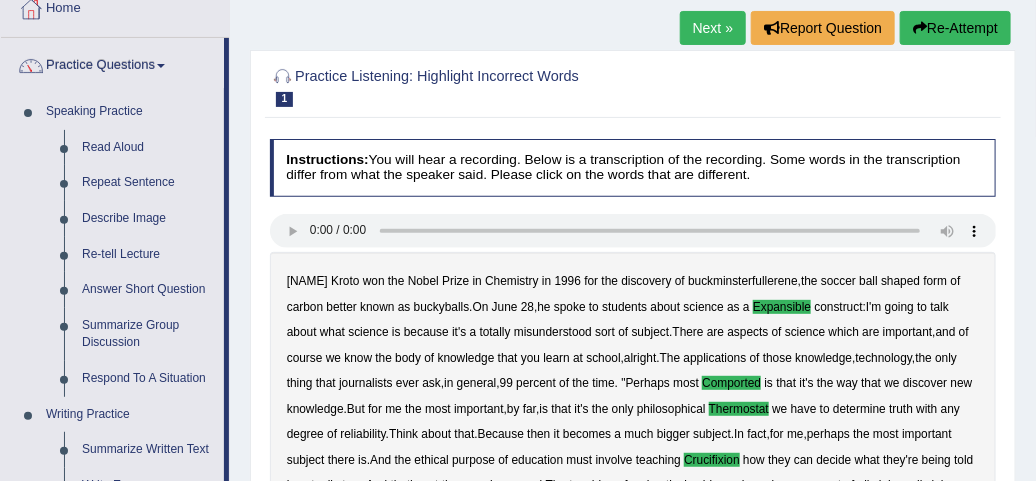 click on "Home
Practice
Listening: Highlight Incorrect Words
Harold
Next »  Report Question  Re-Attempt
Practice Listening: Highlight Incorrect Words
1
Harold
Instructions:  You will hear a recording. Below is a transcription of the recording. Some words in the transcription differ from what the speaker said. Please click on the words that are different.
Transcript: * Click on the incorrect words (click again to cancel) Harold   Kroto   won   the   Nobel   Prize   in   Chemistry   in   1996   for   the   discovery   of   buckminsterfullerene ,  the   soccer   ball   shaped   form   of   carbon   better   known   as   buckyballs .  On   June   28 ,  he   spoke   to   students   about   science   as   a   expansible   construct :  I'm   going   to   talk   about   what   science   is   because   it's   a   totally   misunderstood" at bounding box center [633, 430] 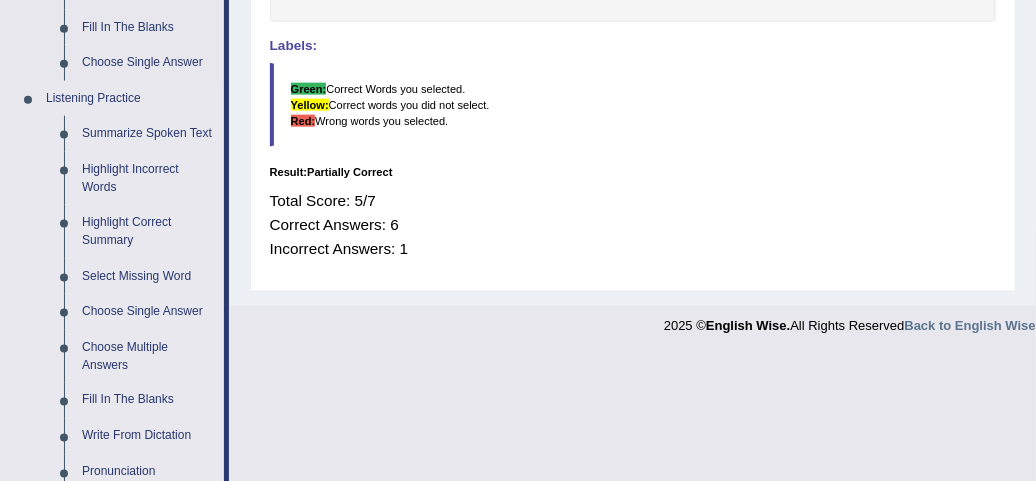 scroll, scrollTop: 830, scrollLeft: 0, axis: vertical 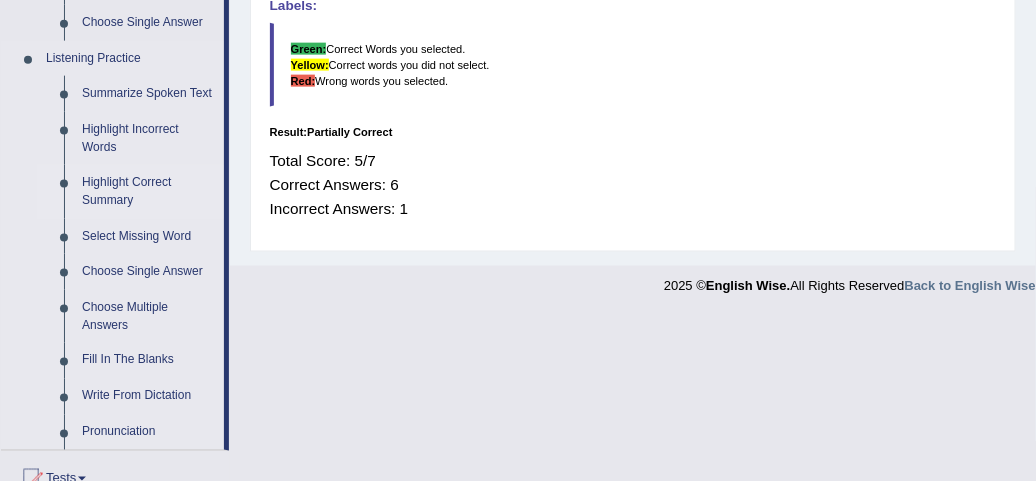 click on "Highlight Correct Summary" at bounding box center [148, 191] 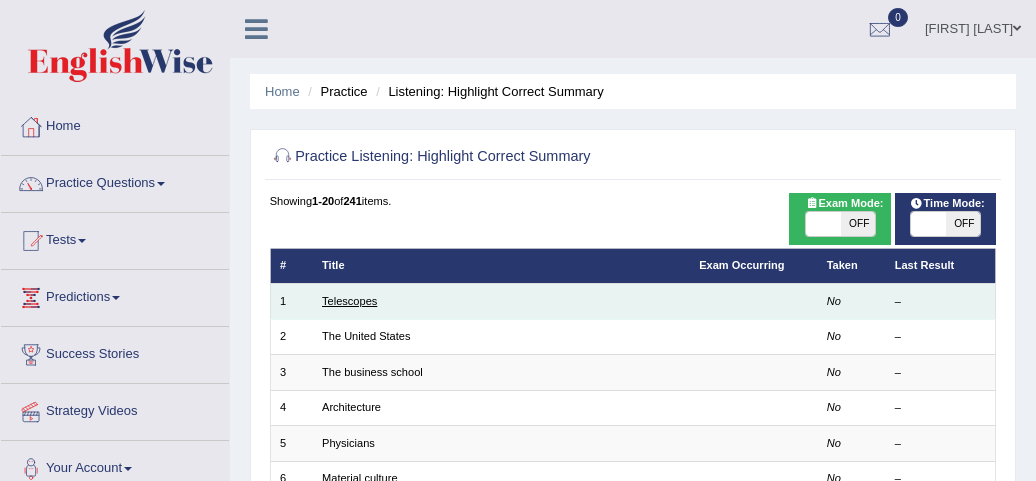 scroll, scrollTop: 0, scrollLeft: 0, axis: both 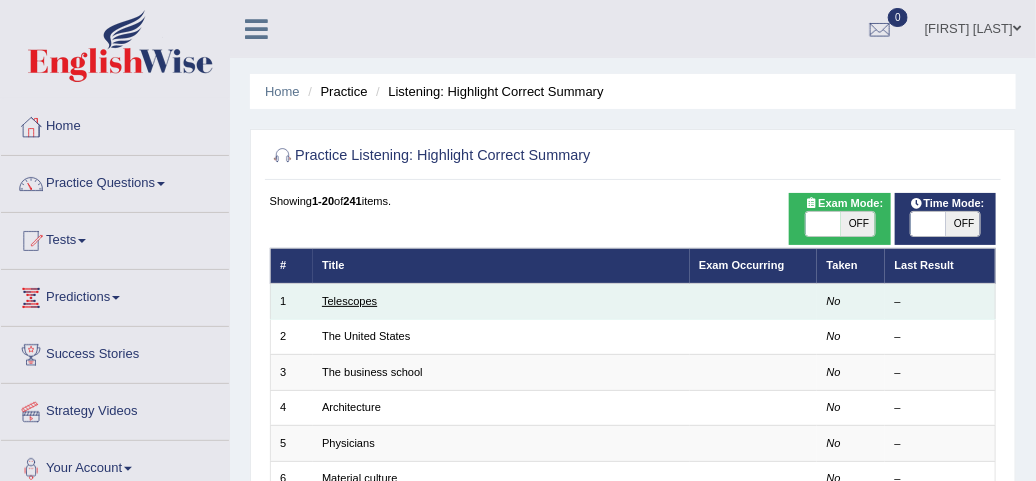 click on "Telescopes" at bounding box center (349, 301) 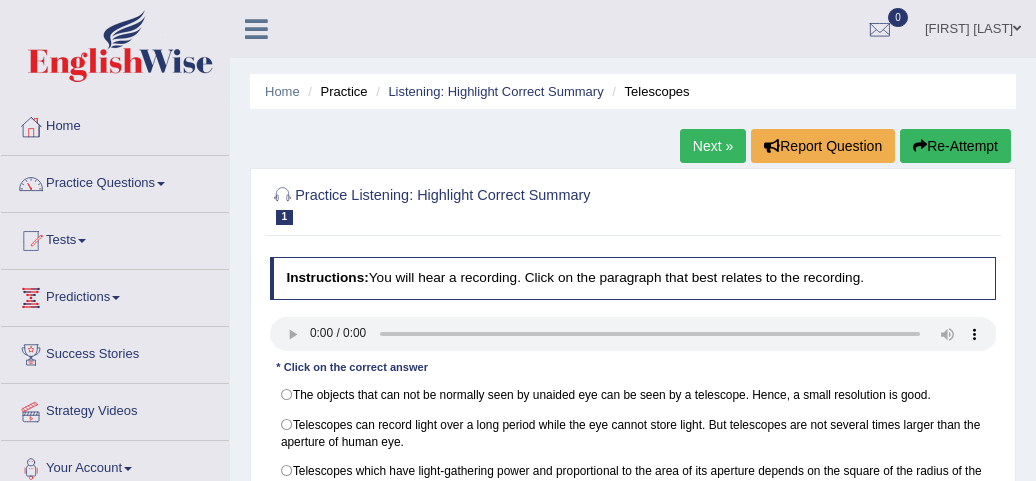 scroll, scrollTop: 0, scrollLeft: 0, axis: both 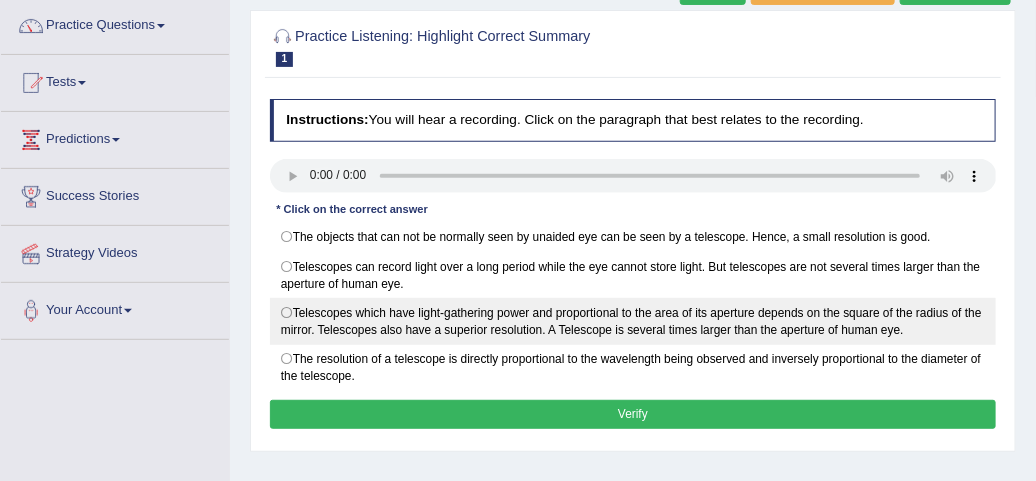 click on "Telescopes which have light-gathering power and proportional to the area of its aperture depends on the square of the radius of the mirror. Telescopes also have a superior resolution. A Telescope is several times larger than the aperture of human eye." at bounding box center (633, 321) 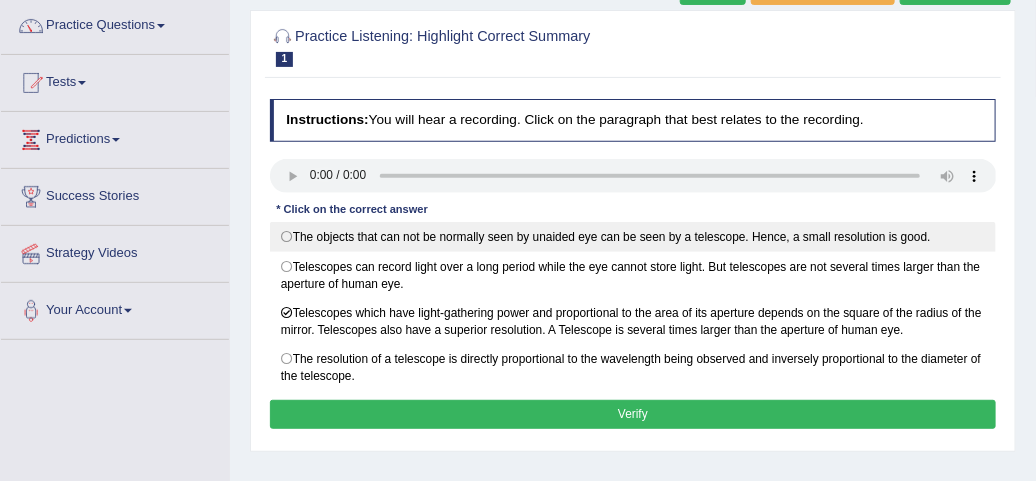 click on "The objects that can not be normally seen by unaided eye can be seen by a telescope. Hence, a small resolution is good." at bounding box center (633, 237) 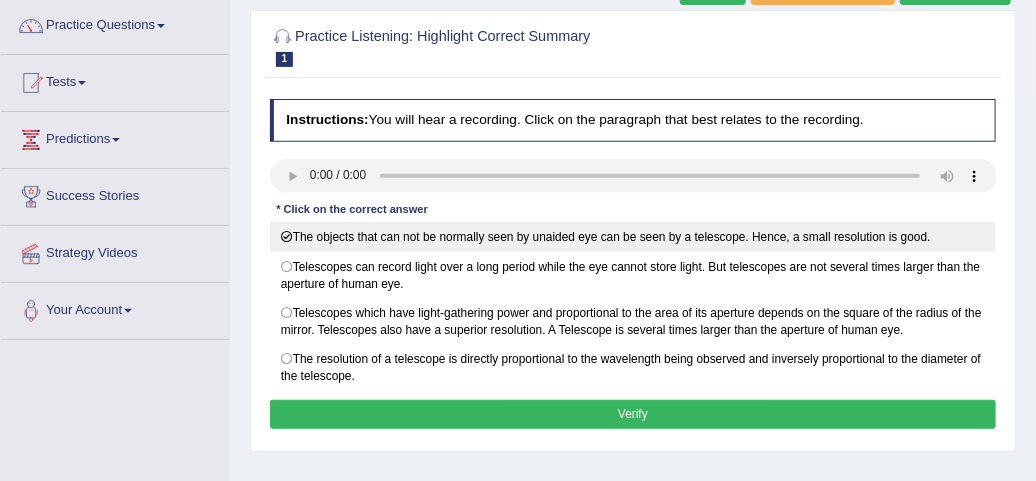 click on "The objects that can not be normally seen by unaided eye can be seen by a telescope. Hence, a small resolution is good." at bounding box center [633, 237] 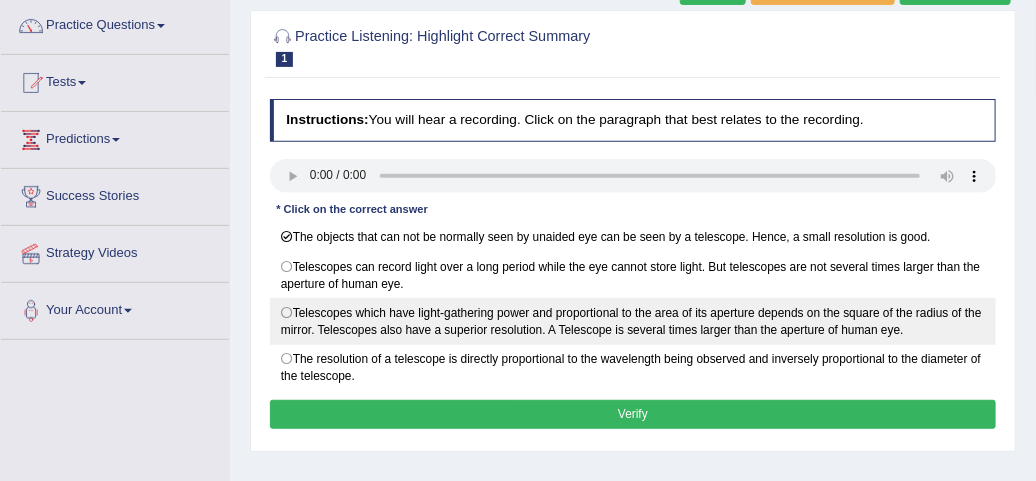 click on "Telescopes which have light-gathering power and proportional to the area of its aperture depends on the square of the radius of the mirror. Telescopes also have a superior resolution. A Telescope is several times larger than the aperture of human eye." at bounding box center (633, 321) 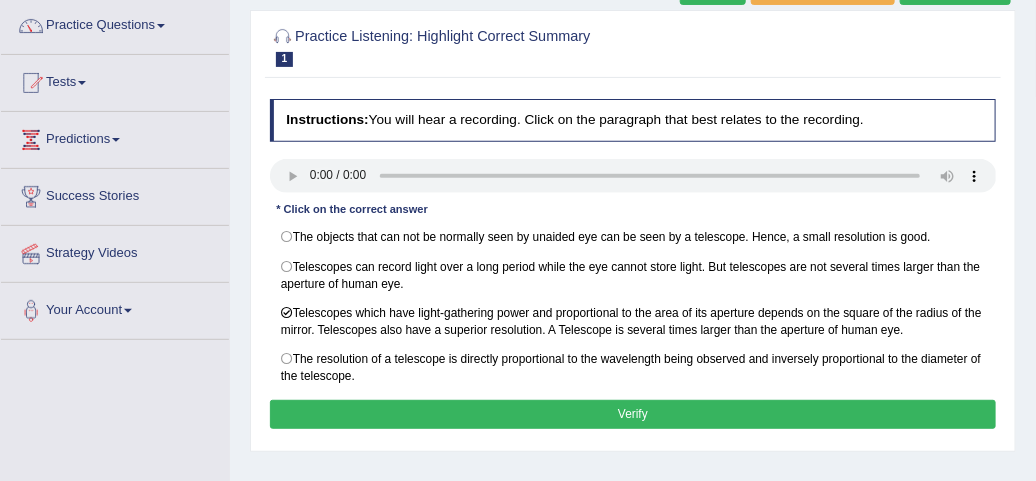 click on "Verify" at bounding box center [633, 414] 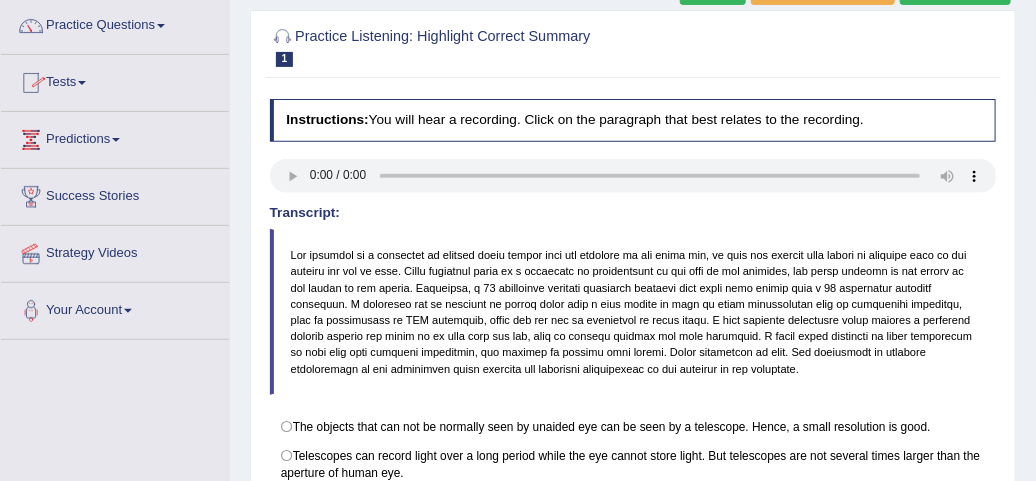 scroll, scrollTop: 118, scrollLeft: 0, axis: vertical 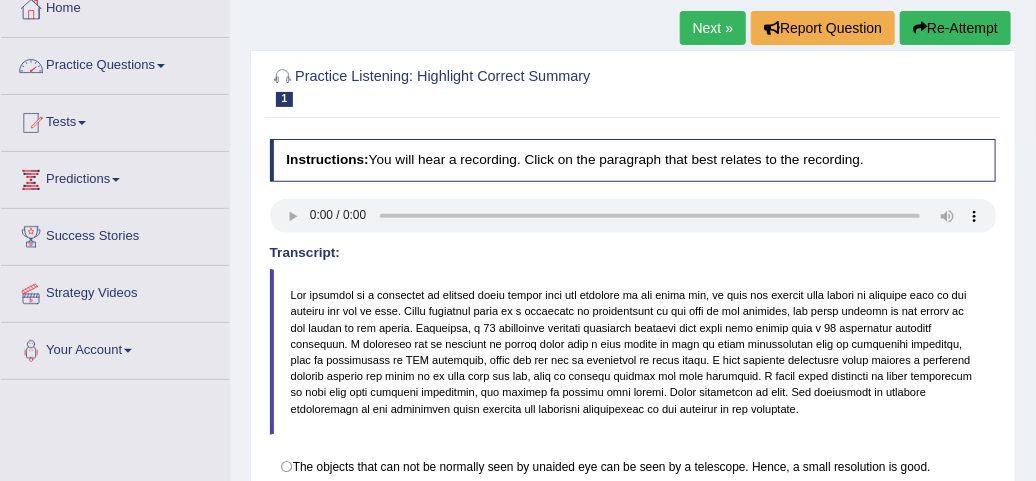 click on "Practice Questions" at bounding box center [115, 63] 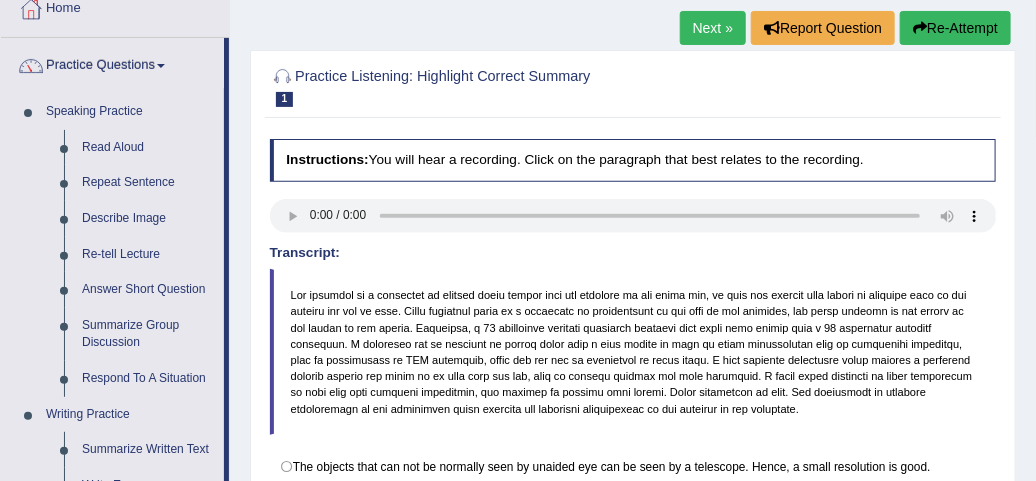 click on "Home
Practice
Listening: Highlight Correct Summary
Telescopes
Next »  Report Question  Re-Attempt
Practice Listening: Highlight Correct Summary
1
Telescopes
Instructions:  You will hear a recording. Click on the paragraph that best relates to the recording.
Transcript: * Click on the correct answer  The objects that can not be normally seen by unaided eye can be seen by a telescope. Hence, a small resolution is good.  Telescopes can record light over a long period while the eye cannot store light. But telescopes are not several times larger than the aperture of human eye.  The resolution of a telescope is directly proportional to the wavelength being observed and inversely proportional to the diameter of the telescope. Result:  Your Score: 1/1 Verify" at bounding box center [633, 382] 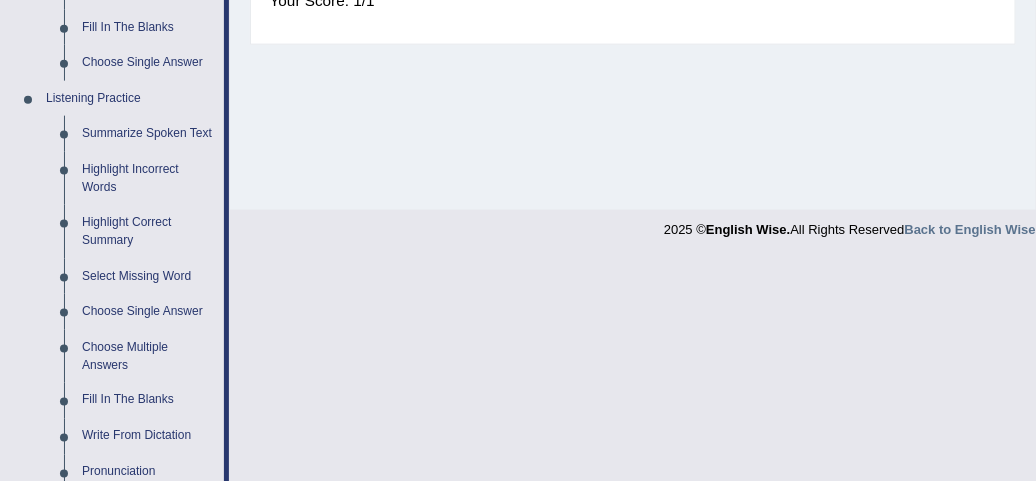 scroll, scrollTop: 830, scrollLeft: 0, axis: vertical 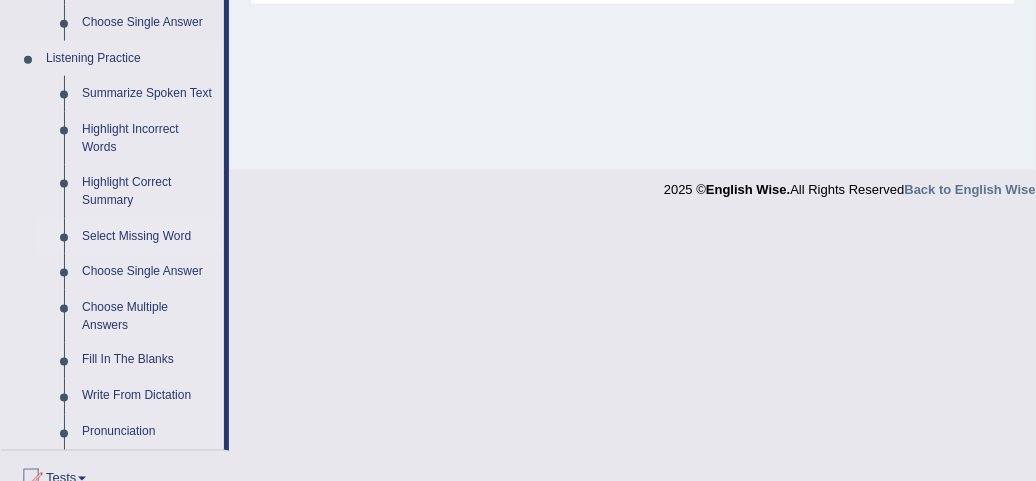 click on "Select Missing Word" at bounding box center [148, 237] 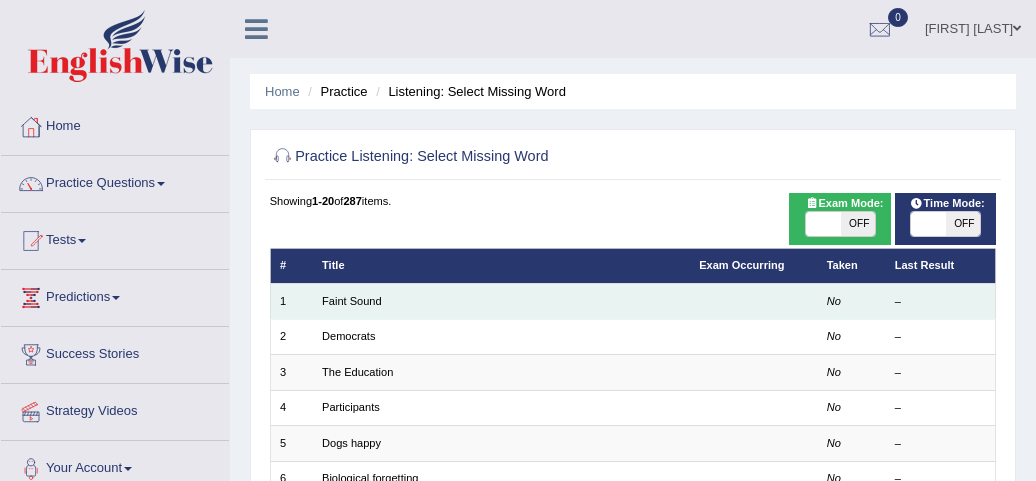 scroll, scrollTop: 0, scrollLeft: 0, axis: both 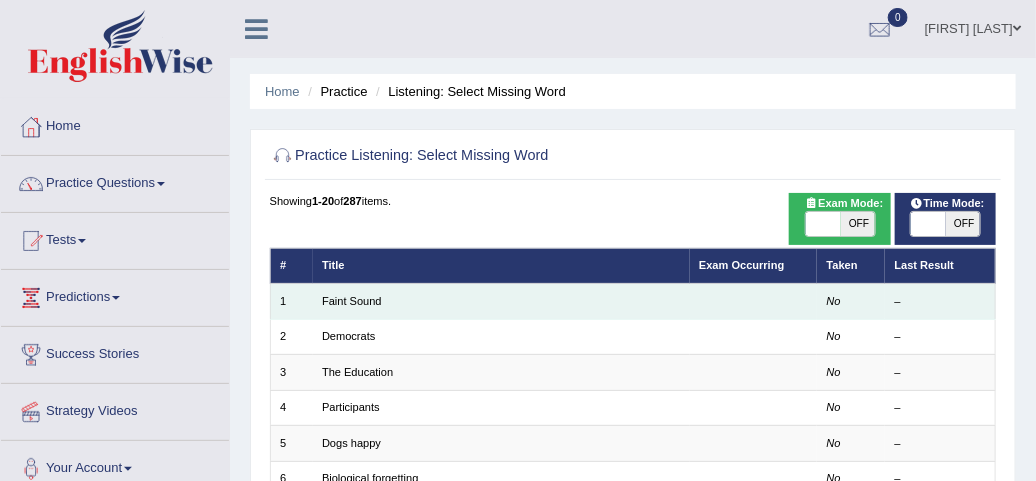 click on "Faint Sound" at bounding box center [501, 301] 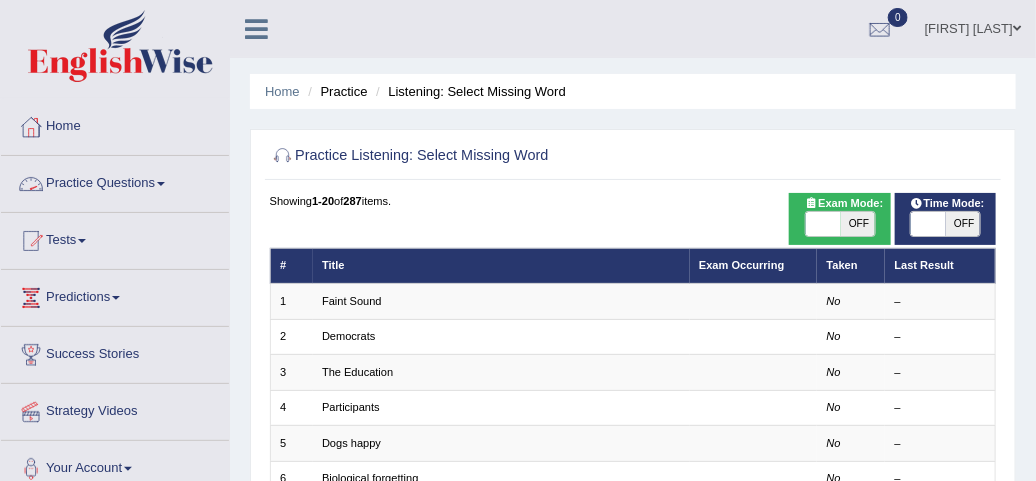 click on "Practice Questions" at bounding box center [115, 181] 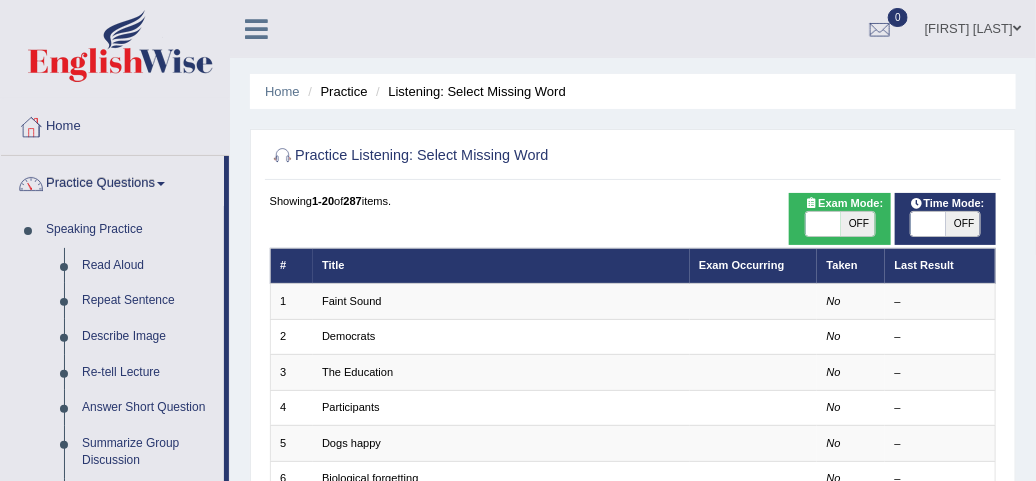 click on "Home
Practice
Listening: Select Missing Word
Practice Listening: Select Missing Word
Time Mode:
ON   OFF
Exam Mode:
ON   OFF
Showing  1-20  of  287  items.
# Title Exam Occurring Taken Last Result
1 Faint Sound No –
2 Democrats No –
3 The Education No –
4 Participants No –
5 Dogs happy No –
6 Biological forgetting No –
7 Product labels No –
8 Western nations No –
9 Economists No –
10 South Korea No –
11 Strike game No –
12 The dangers No –
13 Alabama No –
14 HIV No –
15 Toys No –
16 A child No –
17 Anger No –
18 Carbon-based No –
19 Pakistan No –
20 Animal rights No –
«
1
2
3
4
5
6
7
8
9
10
»" at bounding box center [633, 552] 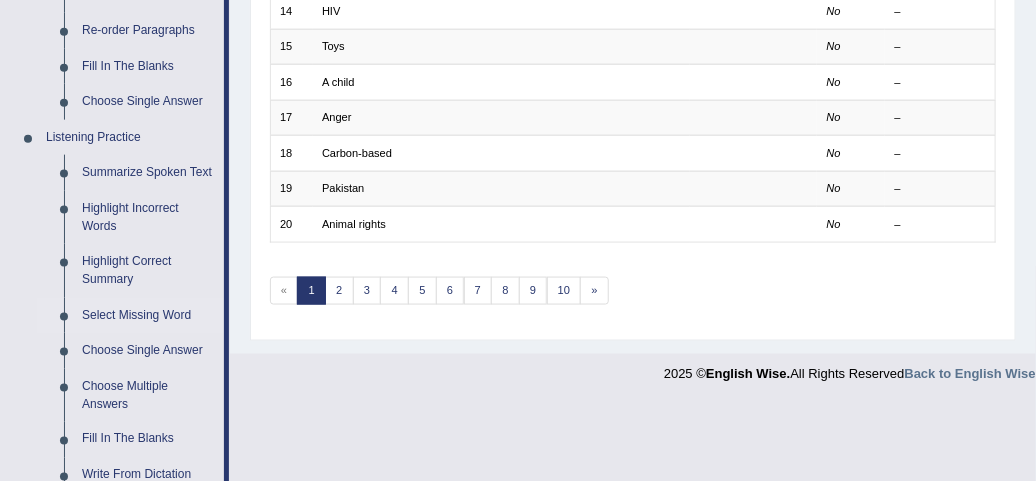 scroll, scrollTop: 790, scrollLeft: 0, axis: vertical 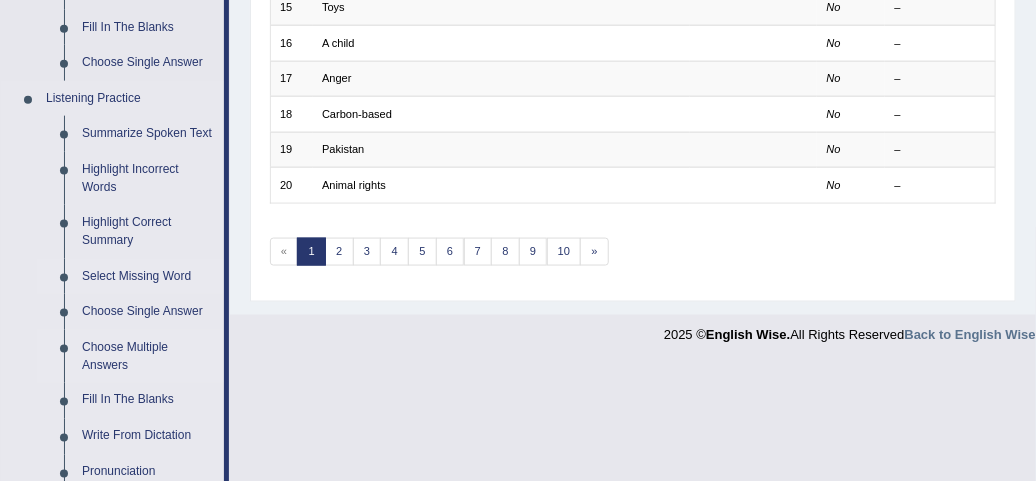 click on "Choose Multiple Answers" at bounding box center [148, 356] 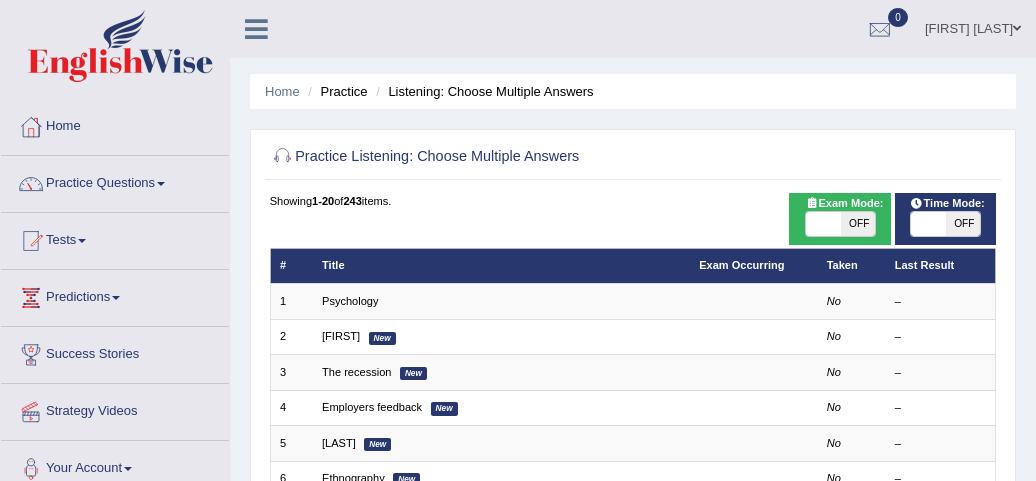 scroll, scrollTop: 0, scrollLeft: 0, axis: both 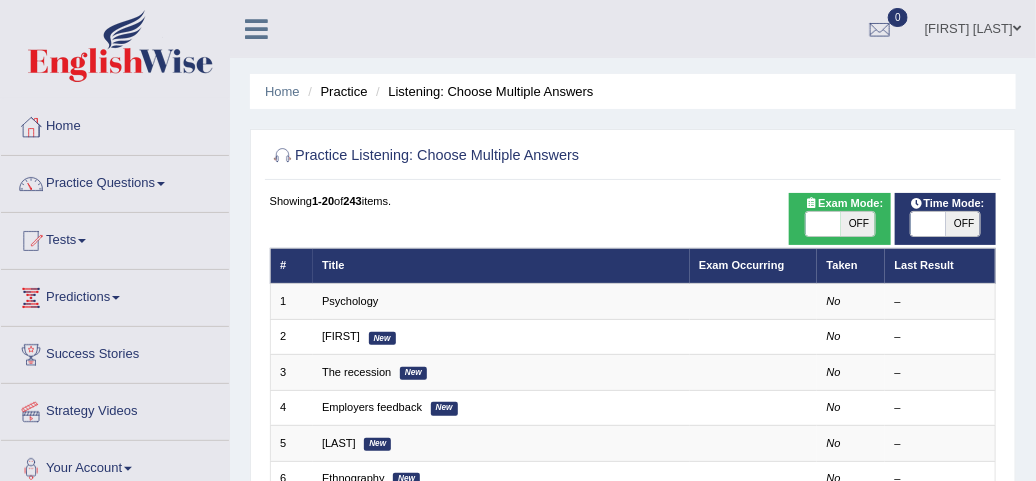 click on "Psychology" at bounding box center [350, 301] 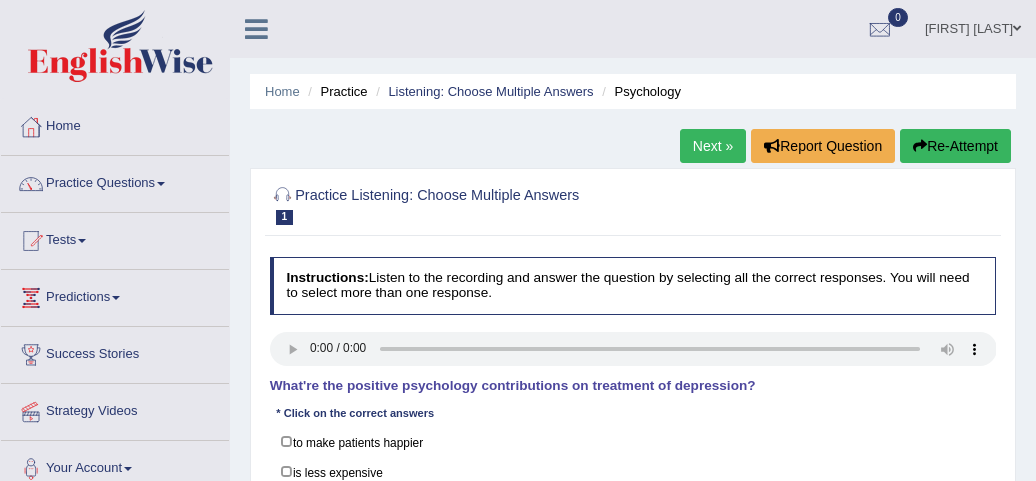scroll, scrollTop: 0, scrollLeft: 0, axis: both 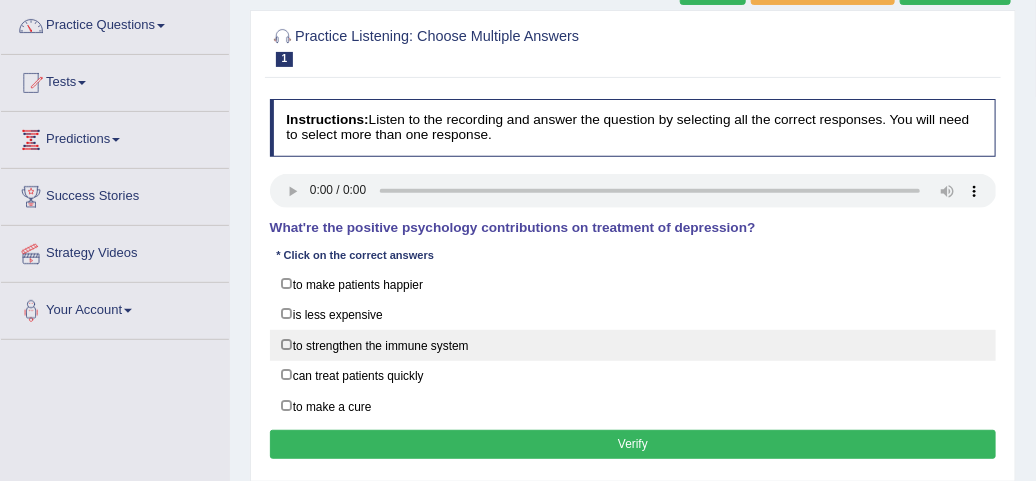 click on "to strengthen the immune system" at bounding box center (633, 345) 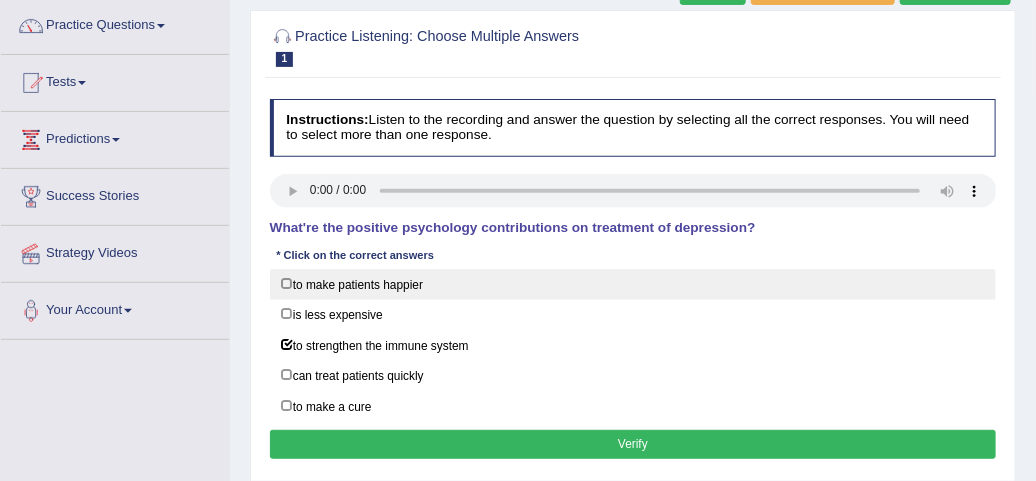 click on "to make patients happier" at bounding box center [633, 284] 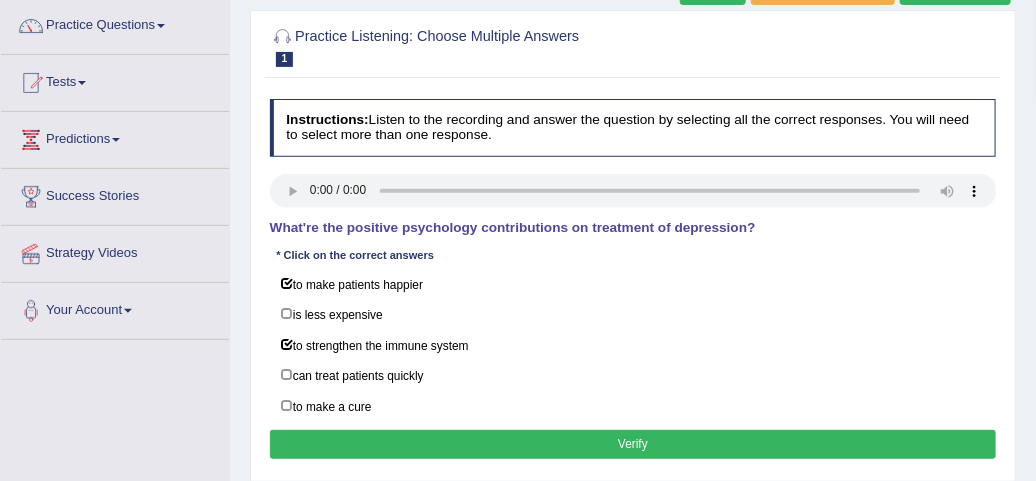 click on "Verify" at bounding box center (633, 444) 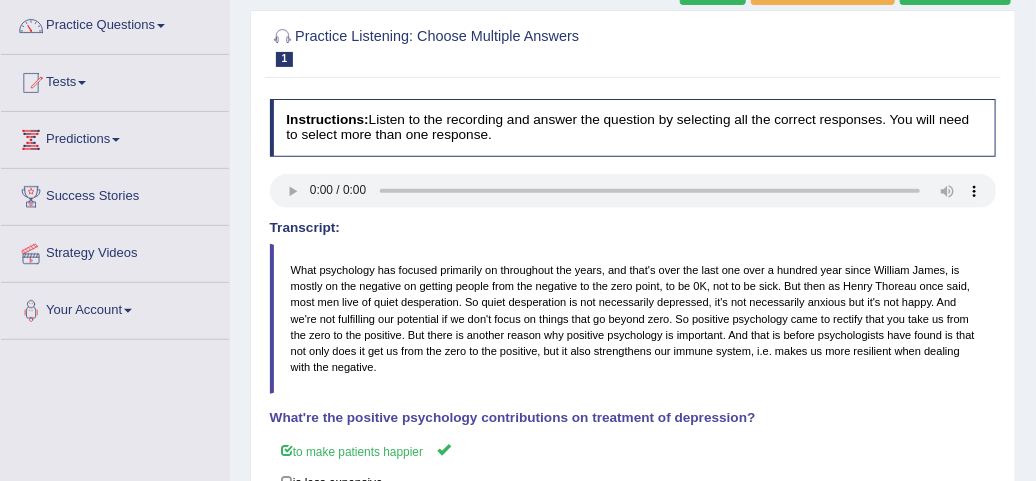 scroll, scrollTop: 79, scrollLeft: 0, axis: vertical 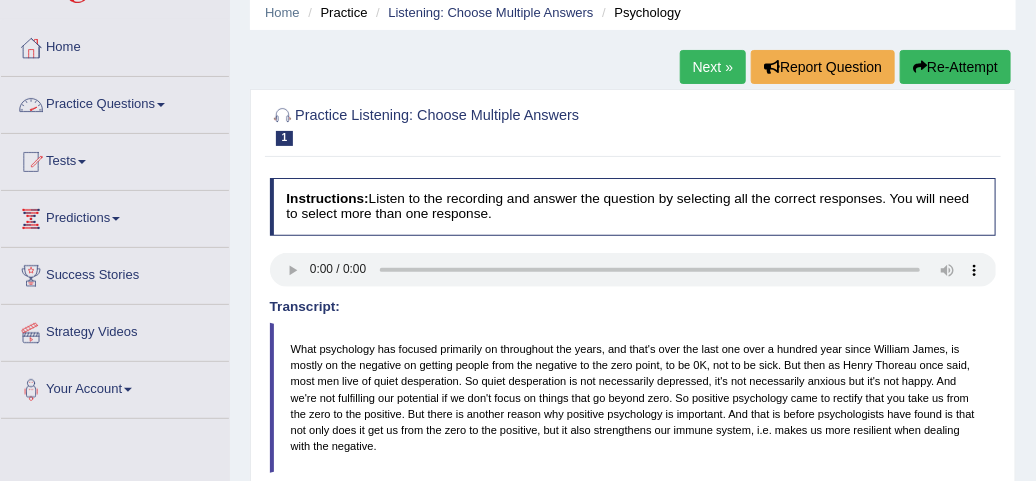 click on "Practice Questions" at bounding box center (115, 102) 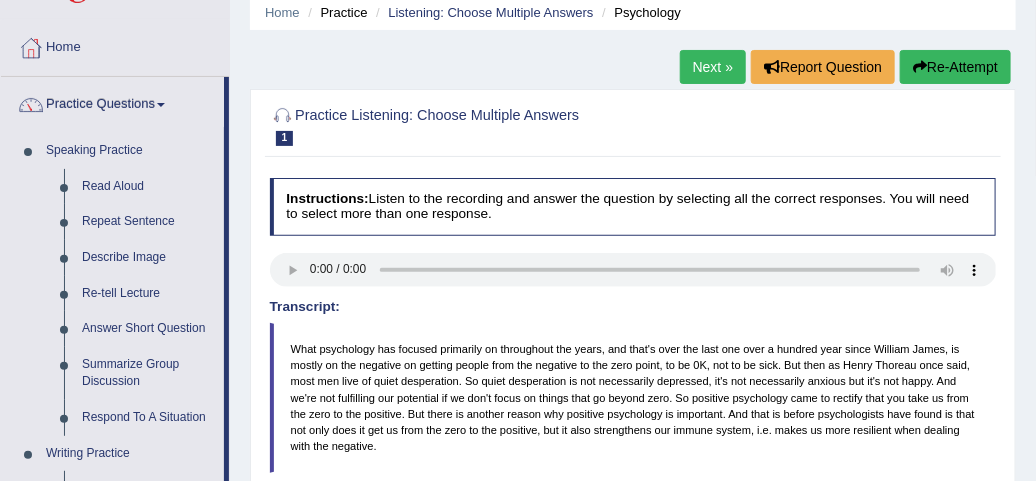 click on "Home
Practice
Listening: Choose Multiple Answers
Psychology
Next »  Report Question  Re-Attempt
Practice Listening: Choose Multiple Answers
1
Psychology
Instructions:  Listen to the recording and answer the question by selecting all the correct responses. You will need to select more than one response.
Transcript: What're the positive psychology contributions on treatment of depression? * Click on the correct answers  to make patients happier  is less expensive  to strengthen the immune system  can treat patients quickly  to make a cure Result:  Total Score: 2/2 Correct Answers: 2 Incorrect Answers: 0 Verify" at bounding box center (633, 421) 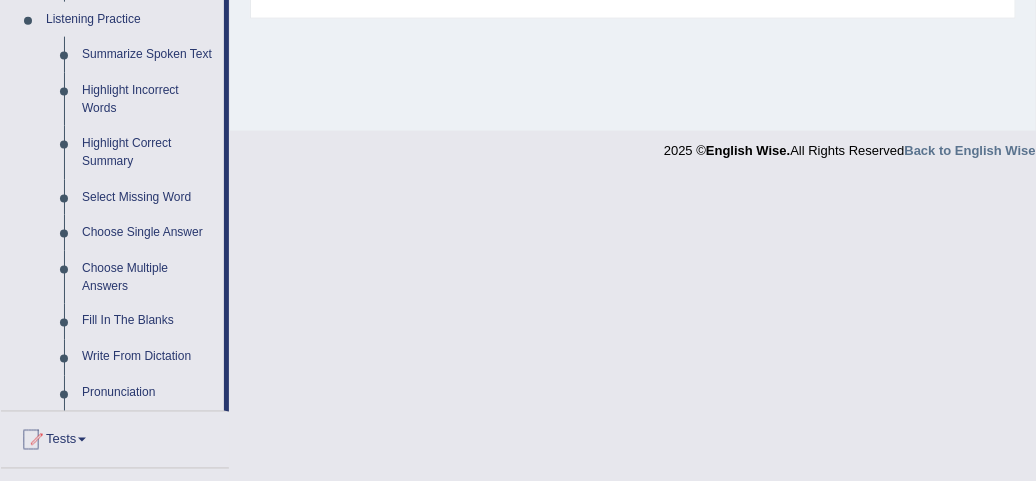 scroll, scrollTop: 909, scrollLeft: 0, axis: vertical 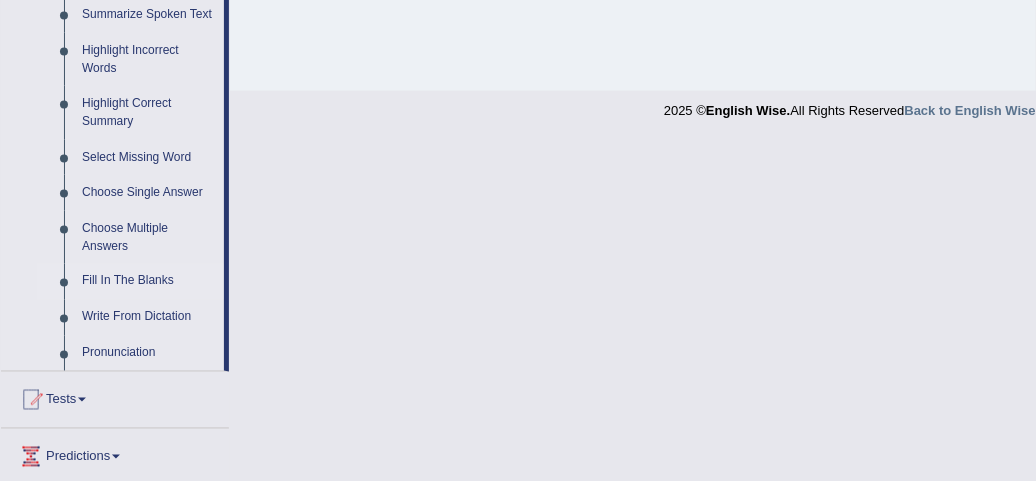 click on "Fill In The Blanks" at bounding box center (148, 282) 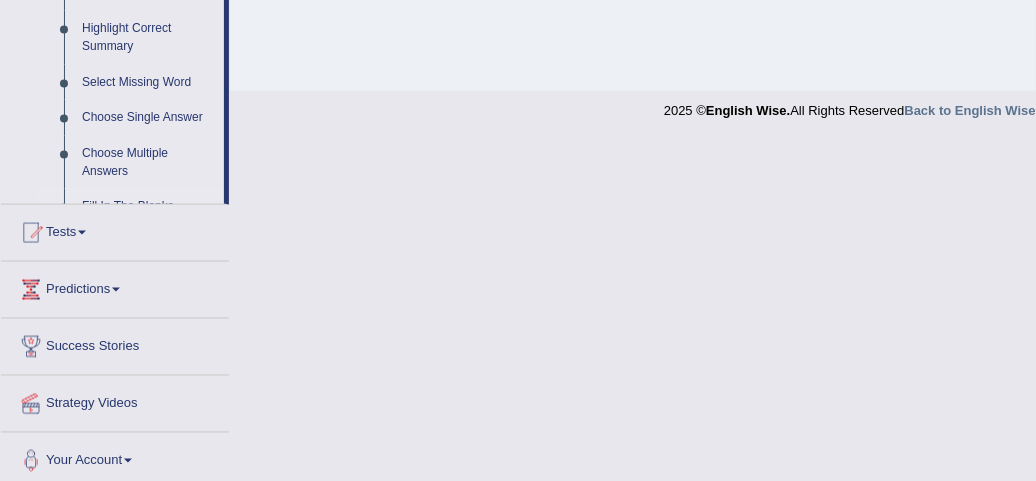 scroll, scrollTop: 870, scrollLeft: 0, axis: vertical 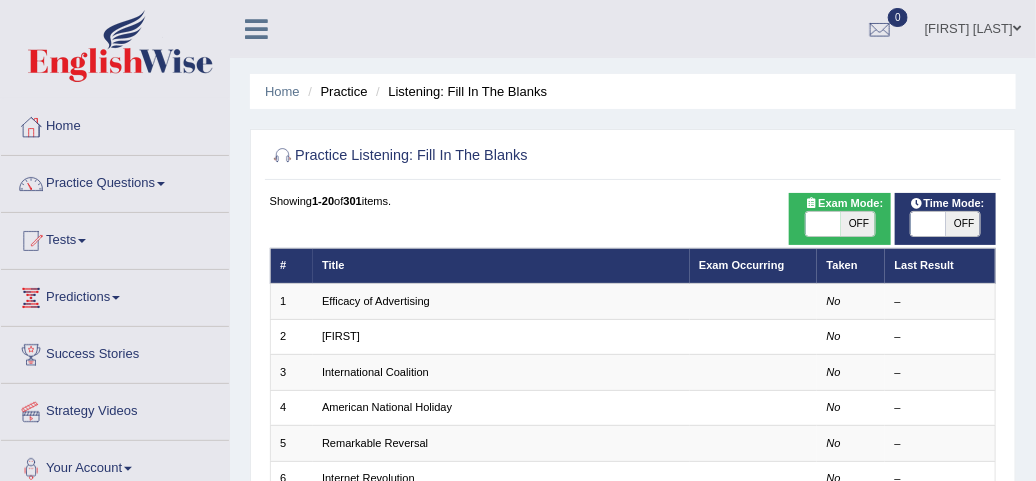 click on "Efficacy of Advertising" at bounding box center [376, 301] 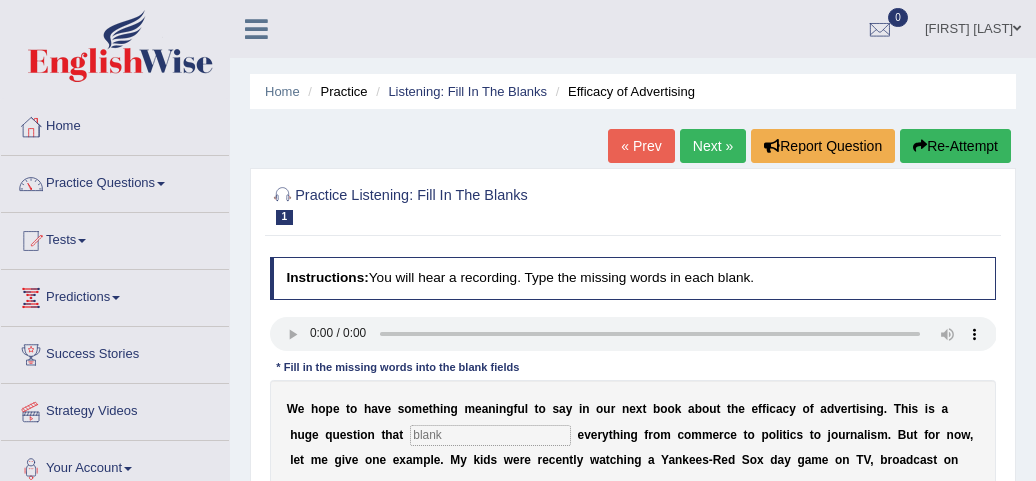 scroll, scrollTop: 0, scrollLeft: 0, axis: both 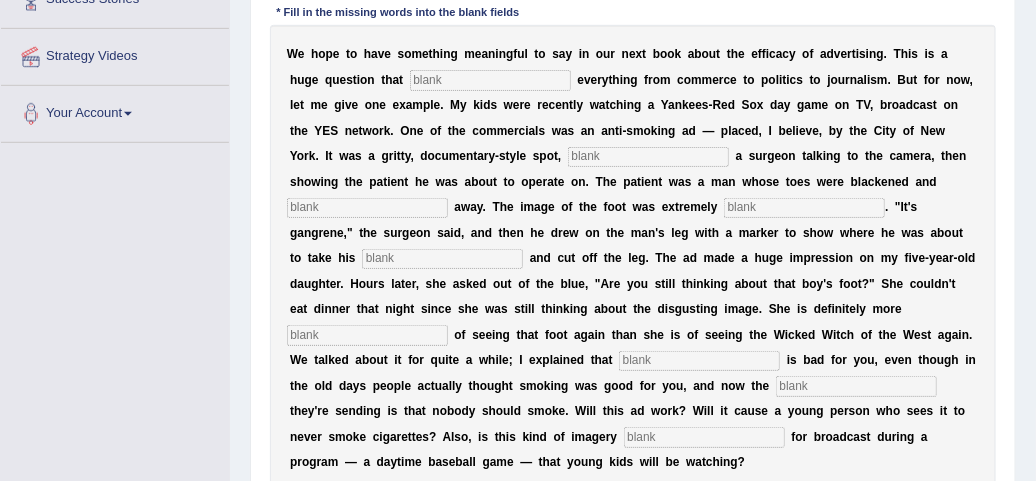 click at bounding box center (490, 80) 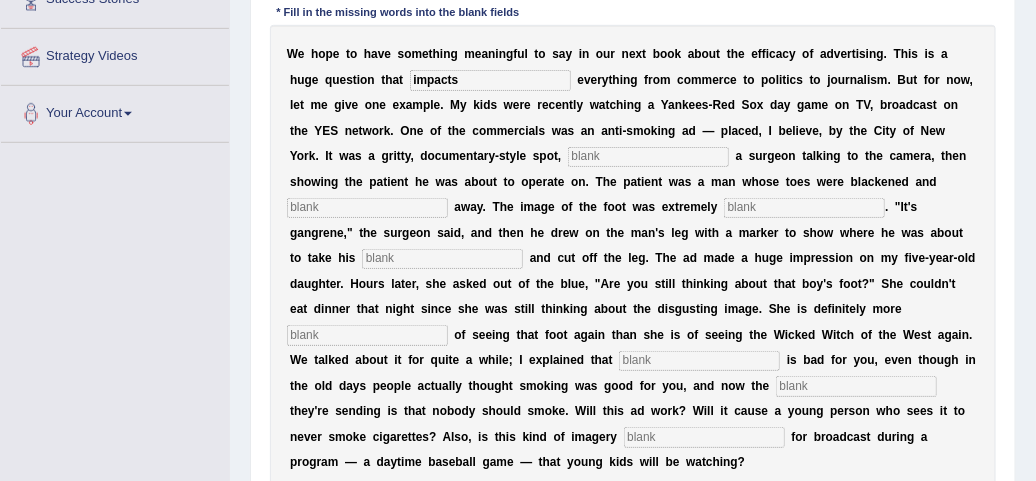 type on "impacts" 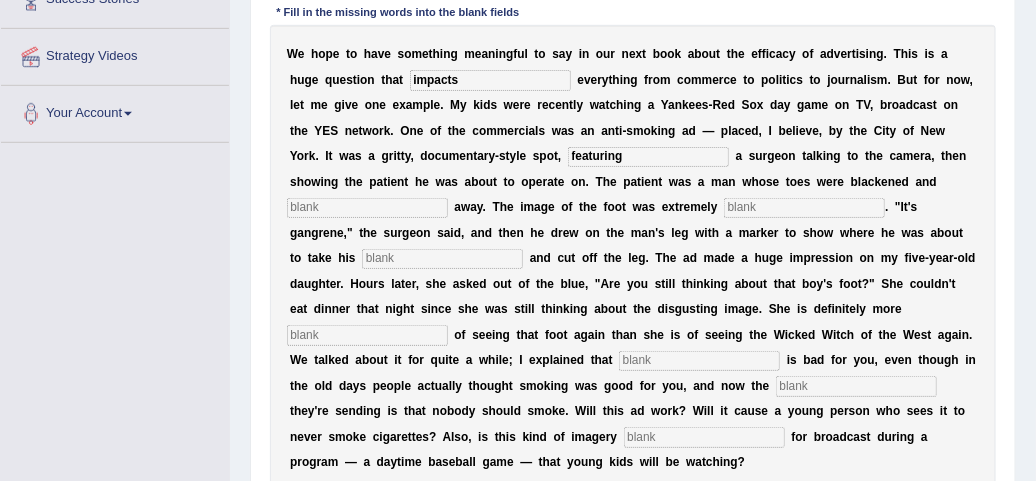 type on "featuring" 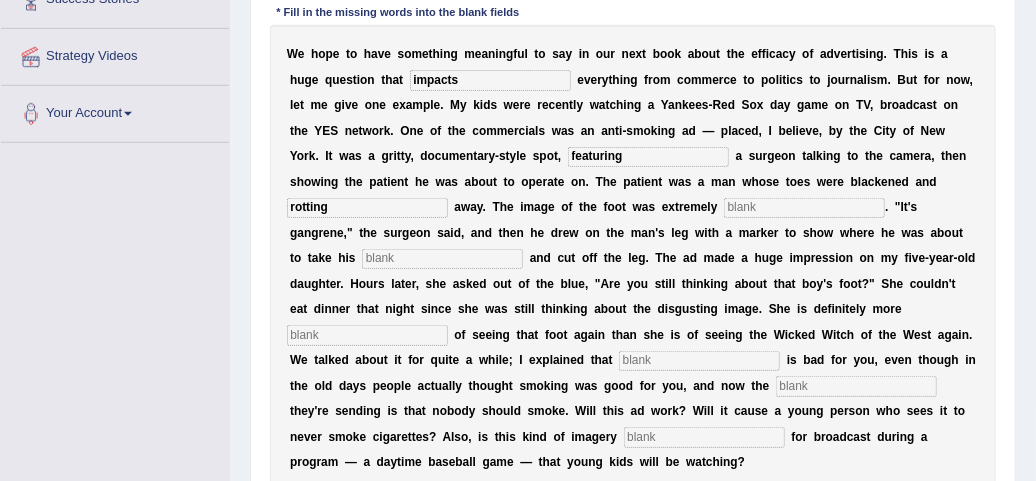 type on "rotting" 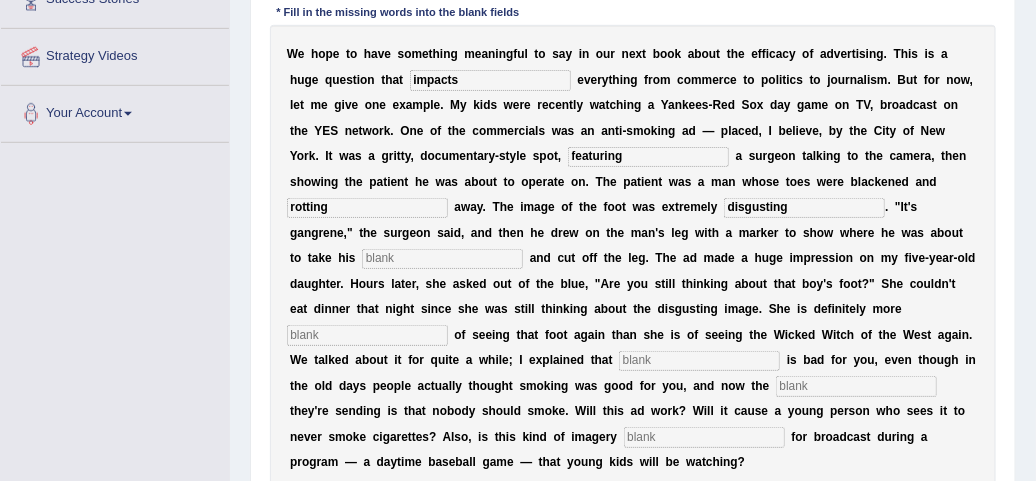 type on "disgusting" 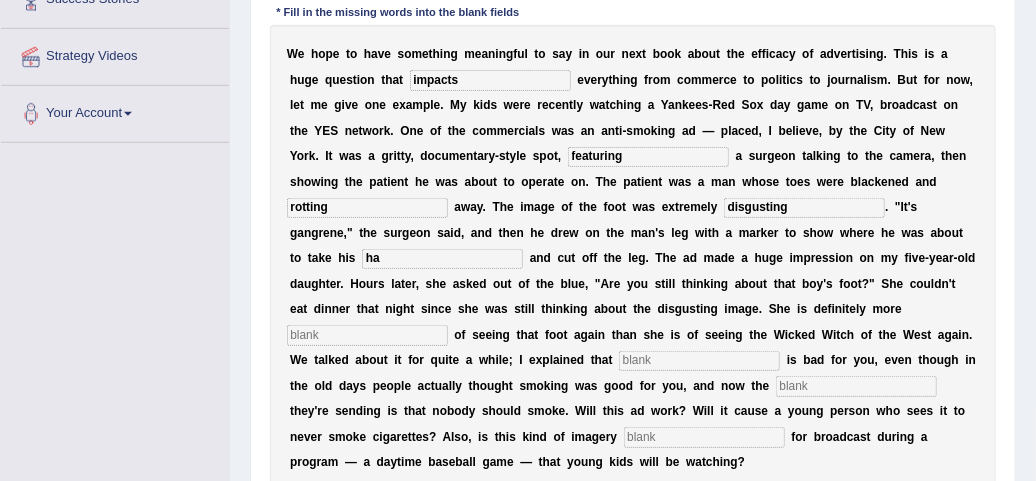 type on "h" 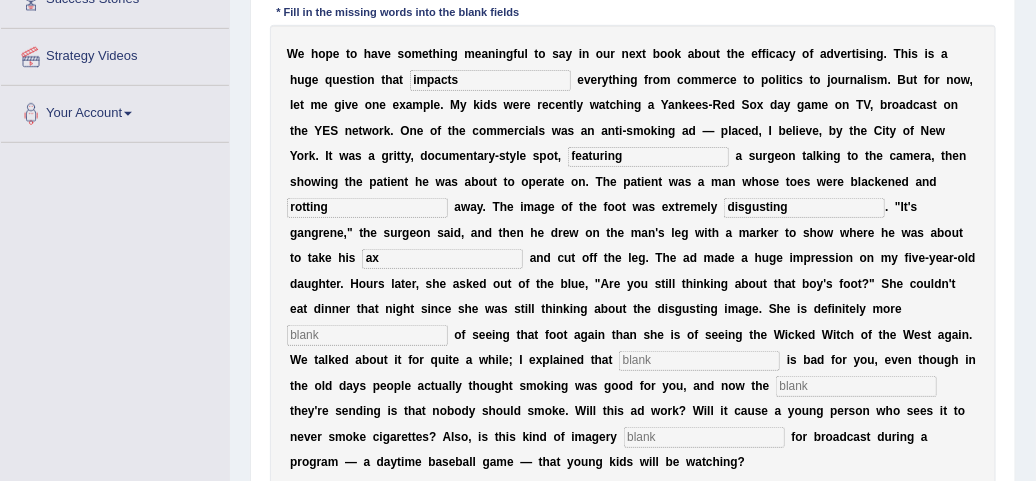 type on "a" 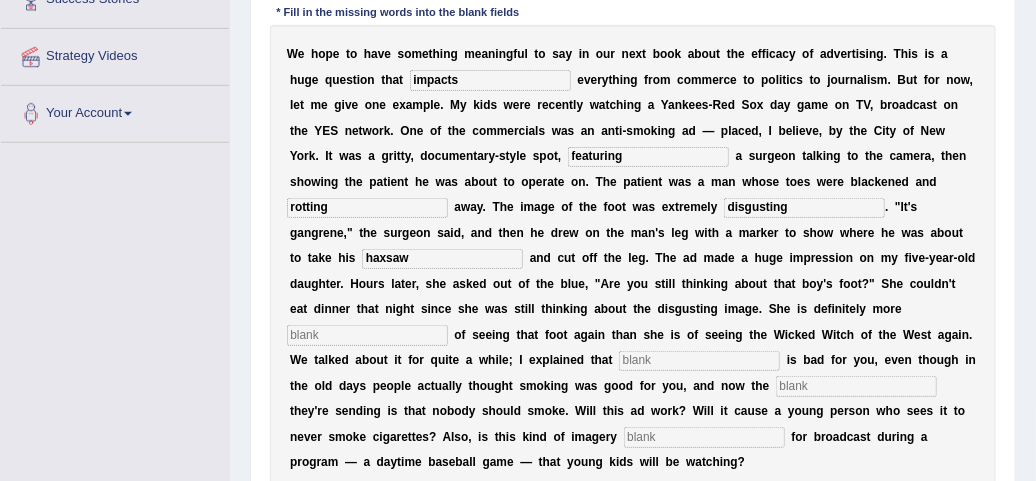 click on "haxsaw" at bounding box center [442, 259] 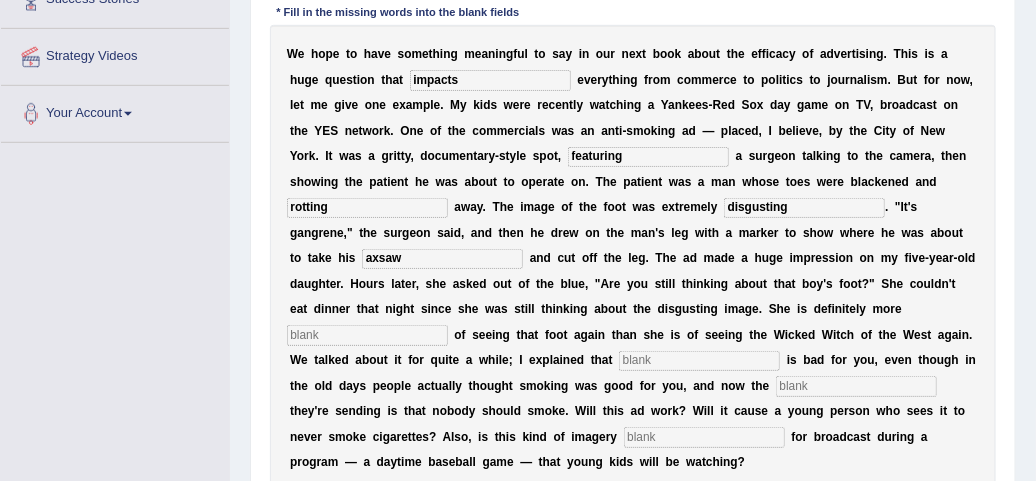 click on "axsaw" at bounding box center [442, 259] 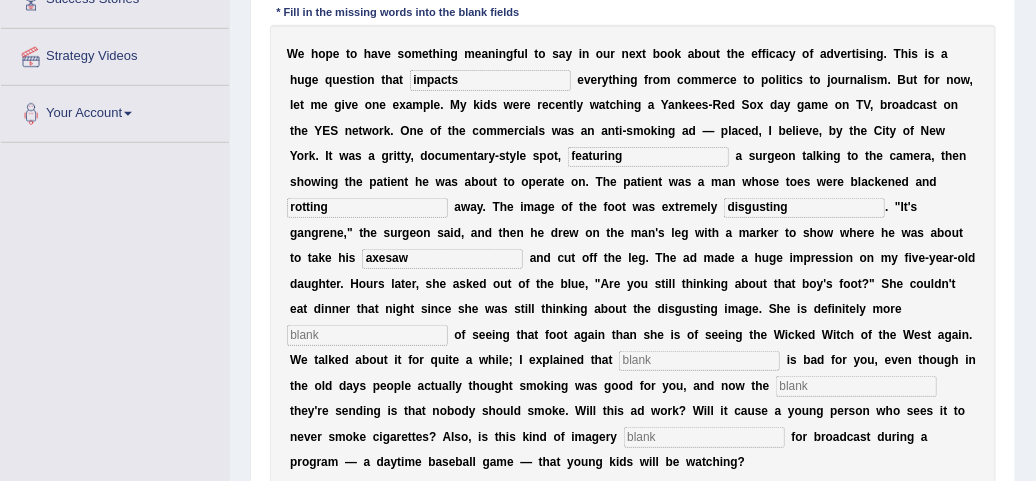 type on "axesaw" 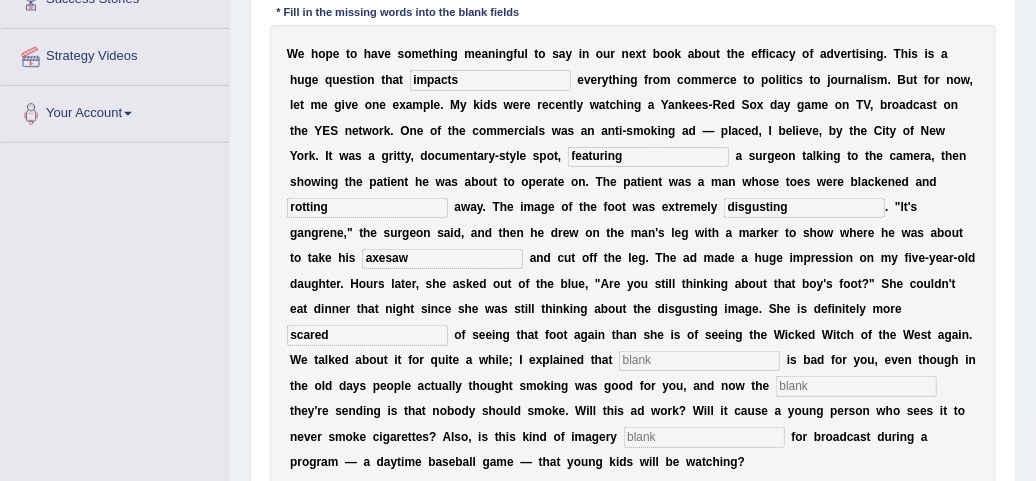 type on "scared" 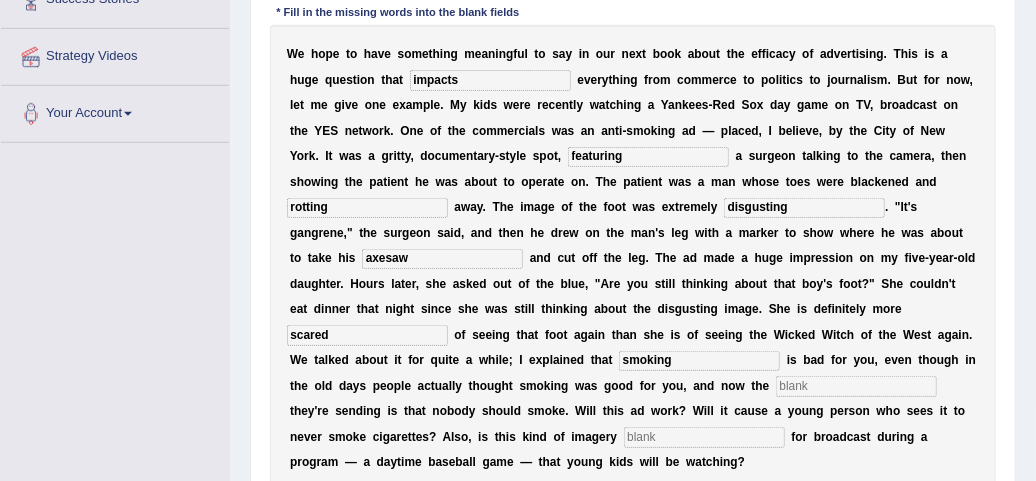 type on "smoking" 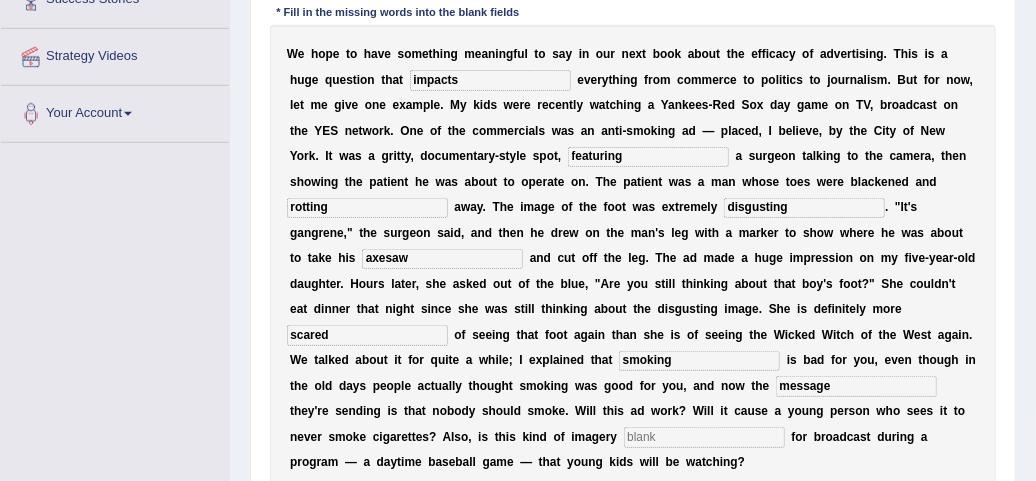 type on "message" 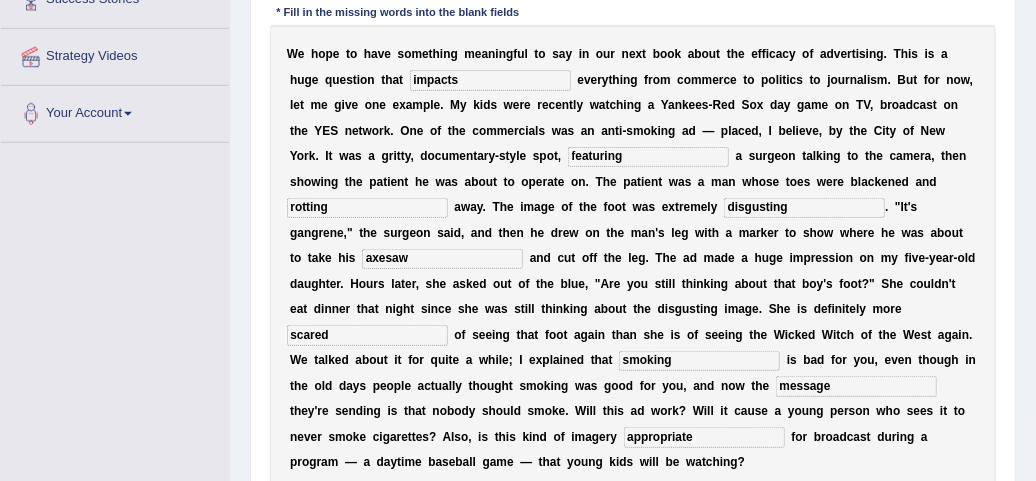 type on "appropriate" 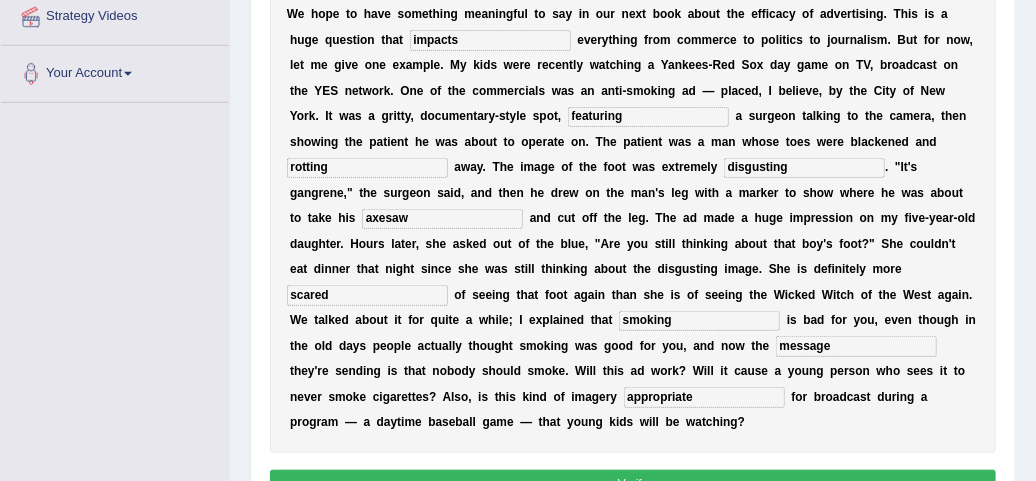 click on "Verify" at bounding box center [633, 484] 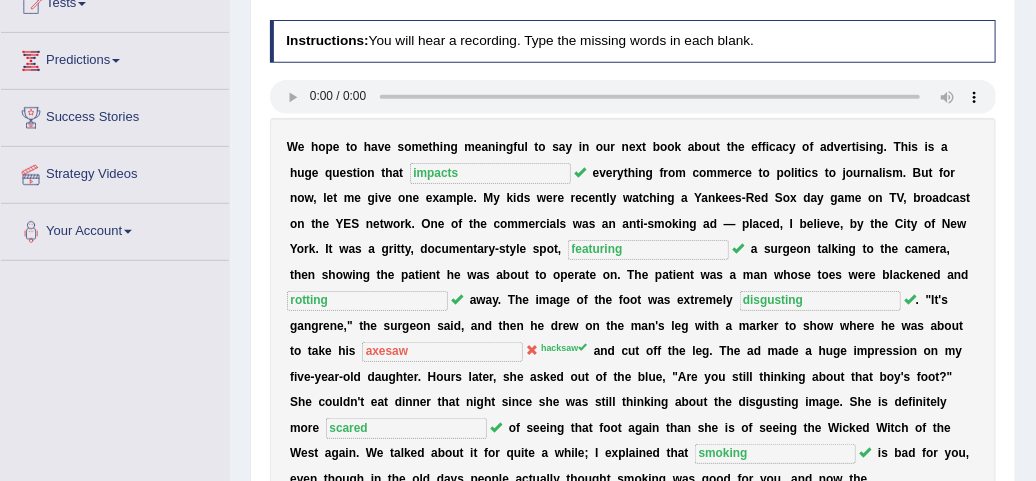 scroll, scrollTop: 158, scrollLeft: 0, axis: vertical 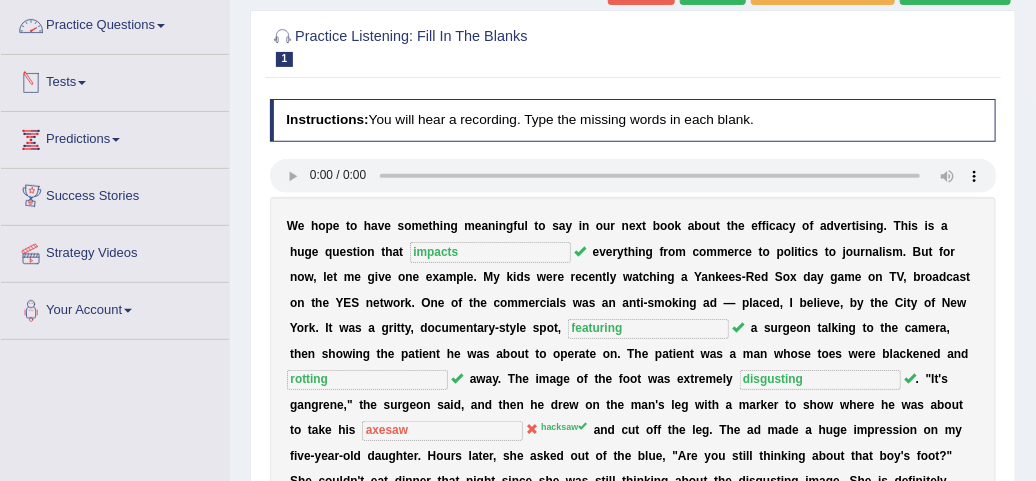click on "Practice Questions" at bounding box center (115, 23) 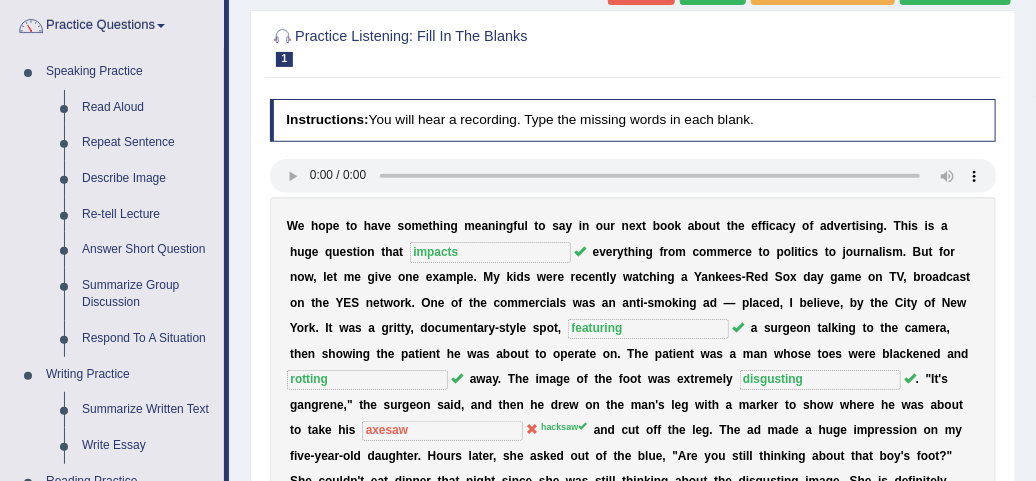 click on "Home
Practice
Listening: Fill In The Blanks
Efficacy of Advertising
« Prev Next »  Report Question  Re-Attempt
Practice Listening: Fill In The Blanks
1
Efficacy of Advertising
Instructions:  You will hear a recording. Type the missing words in each blank.
* Fill in the missing words into the blank fields W e    h o p e    t o    h a v e    s o m e t h i n g    m e a n i n g f u l    t o    s a y    i n    o u r    n e x t    b o o k    a b o u t    t h e    e f f i c a c y    o f    a d v e r t i s i n g .    T h i s    i s    a    h u g e    q u e s t i o n    t h a t    impacts      e v e r y t h i n g    f r o m    c o m m e r c e    t o    p o l i t i c s    t o    j o u r n a l i s m .    B u t    f o r    n o w ,    l e t    m e    g i v e    o n e    e x a m p l e .    M" at bounding box center (633, 342) 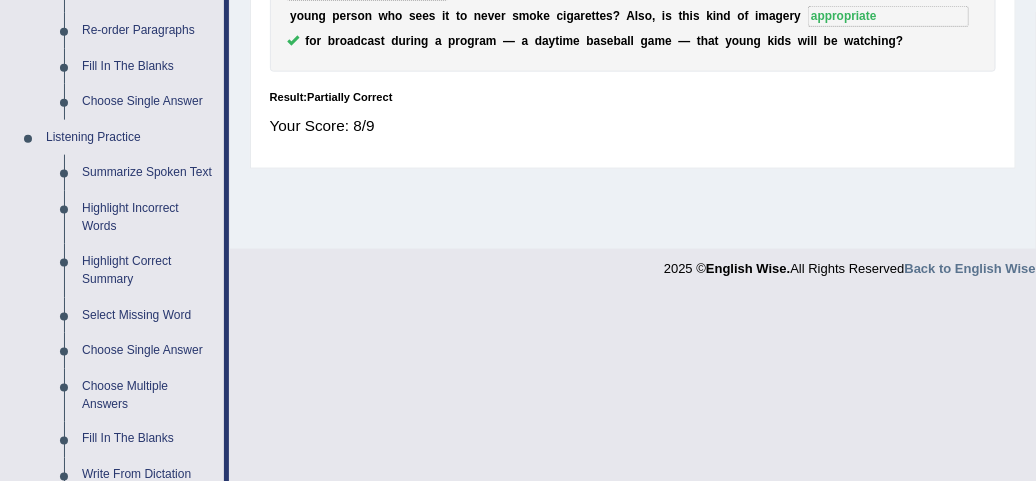scroll, scrollTop: 790, scrollLeft: 0, axis: vertical 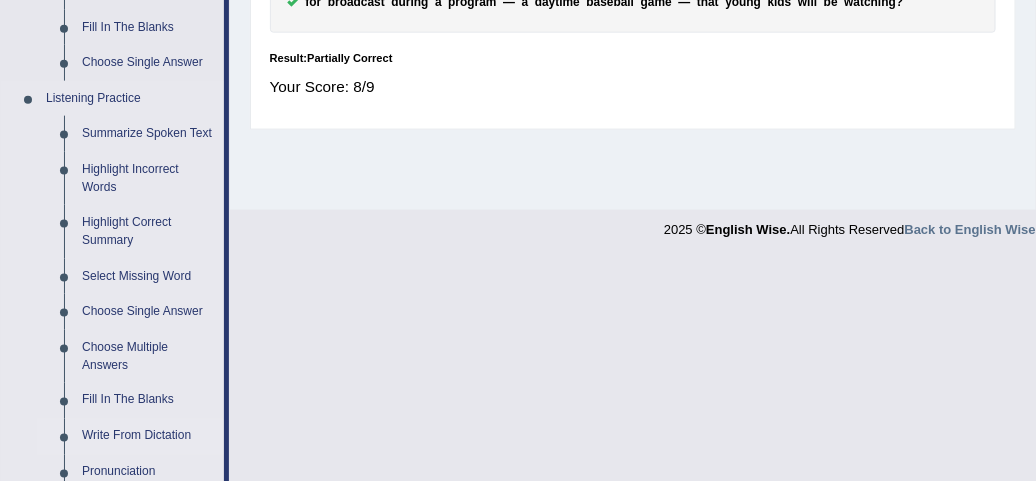 click on "Write From Dictation" at bounding box center [148, 437] 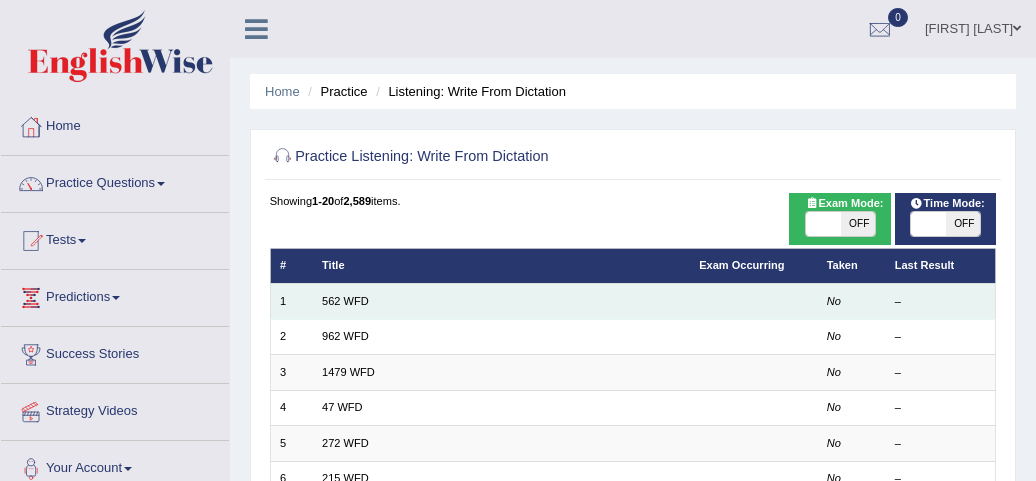 scroll, scrollTop: 0, scrollLeft: 0, axis: both 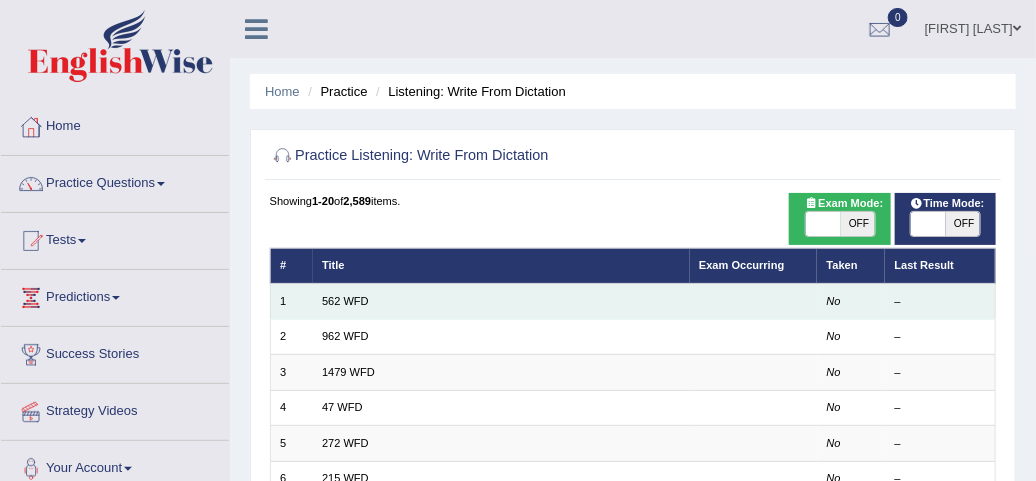 click on "562 WFD" at bounding box center [501, 301] 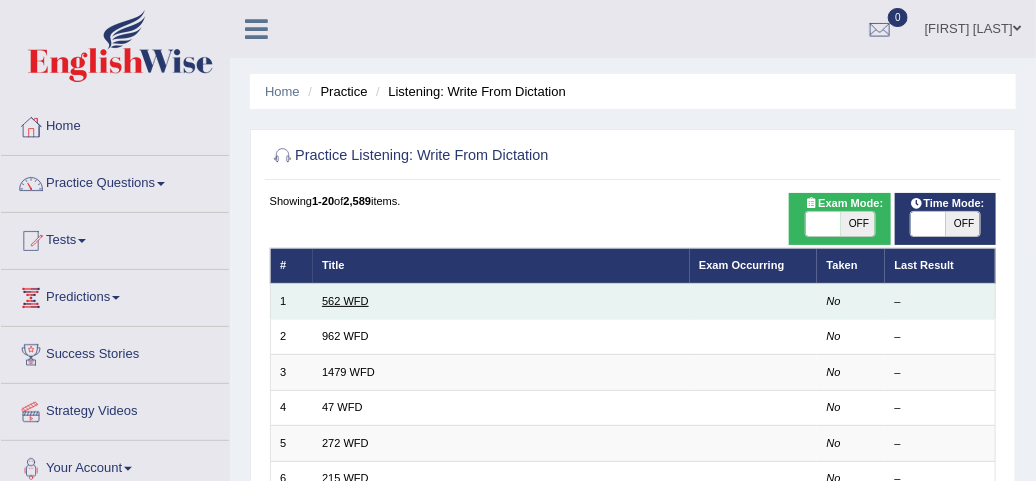 click on "562 WFD" at bounding box center [345, 301] 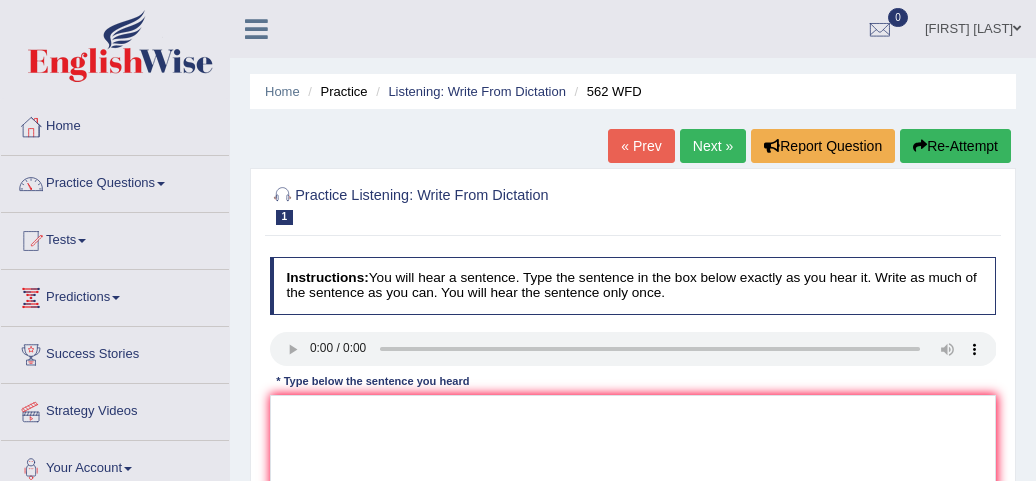 scroll, scrollTop: 0, scrollLeft: 0, axis: both 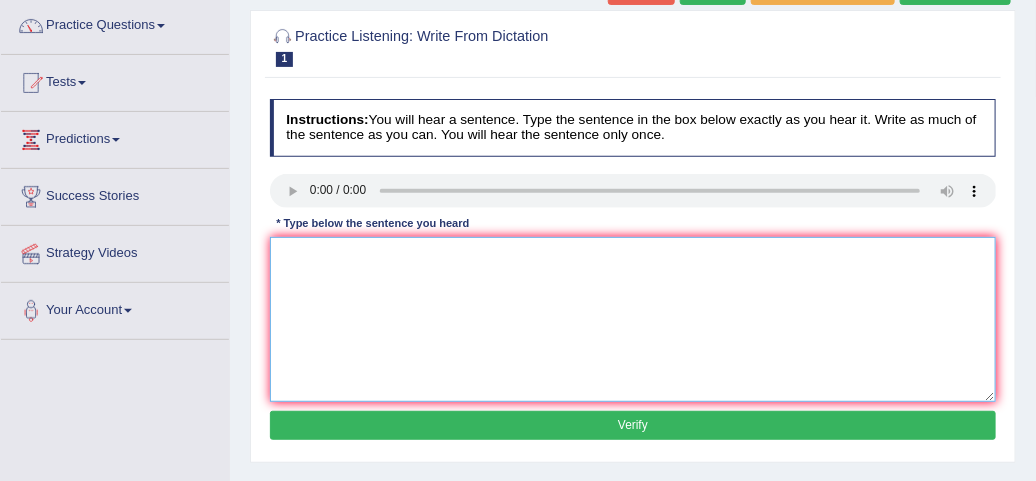 click at bounding box center (633, 319) 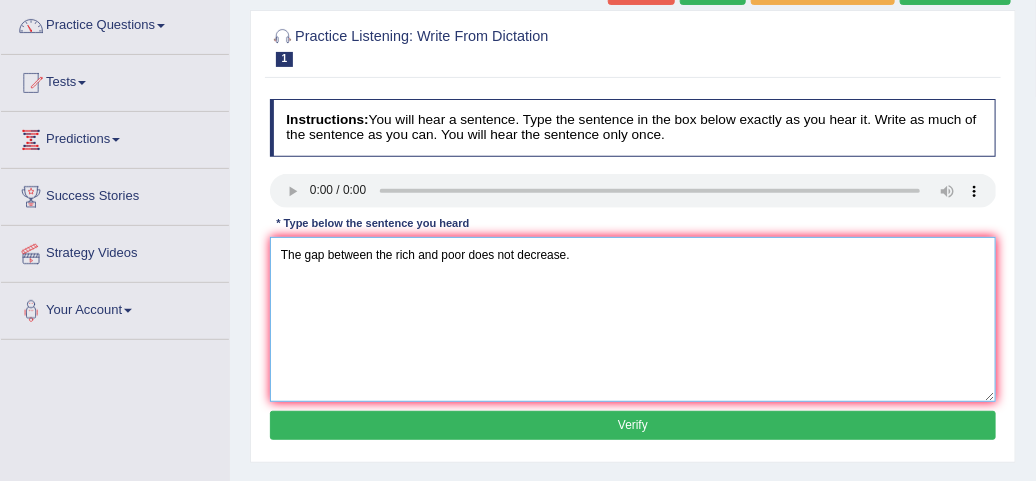 type on "The gap between the rich and poor does not decrease." 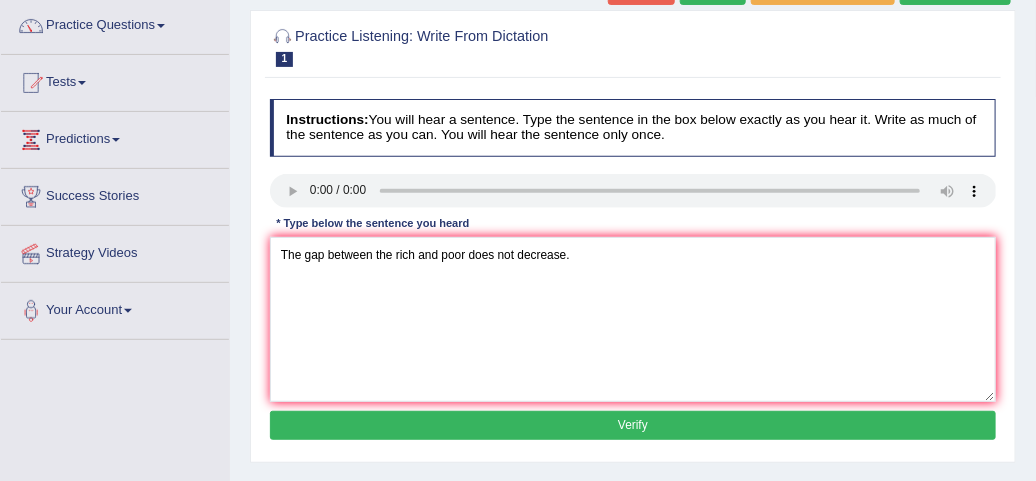 click on "Verify" at bounding box center [633, 425] 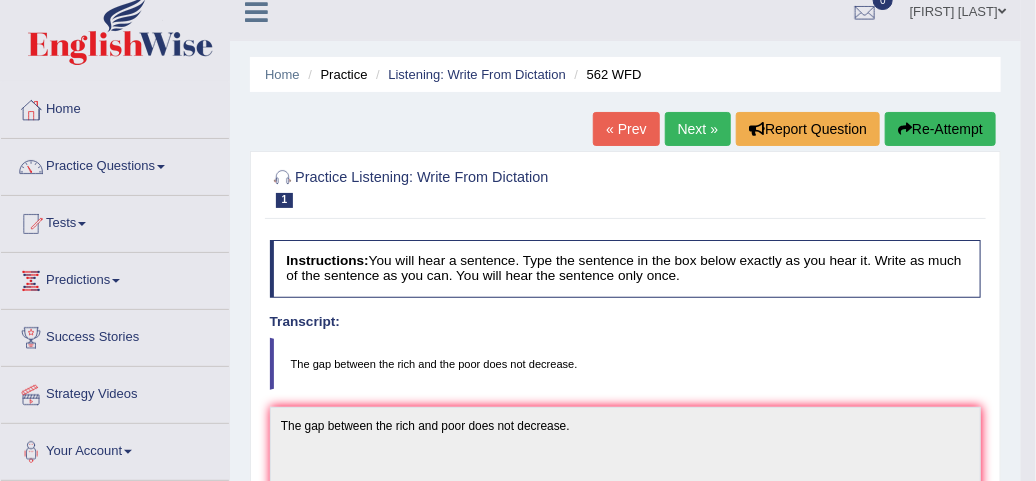 scroll, scrollTop: 0, scrollLeft: 0, axis: both 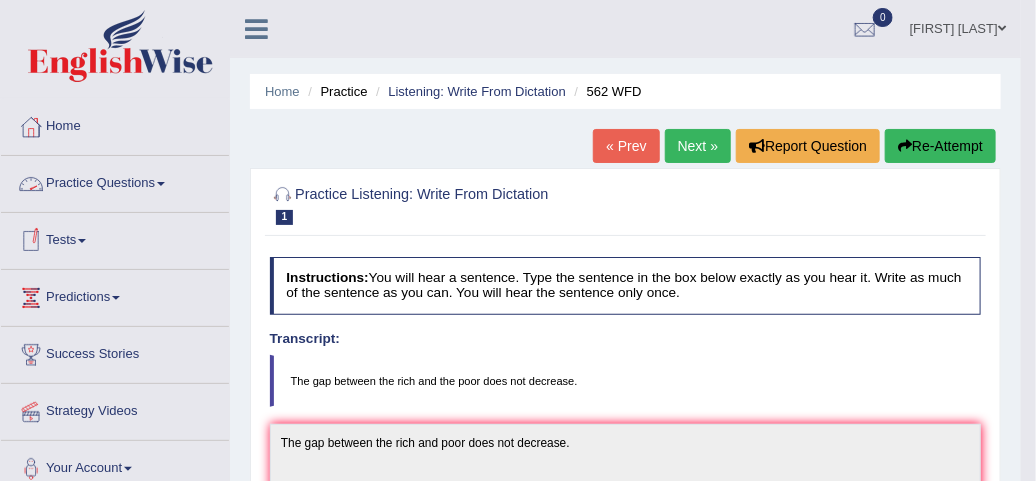 click on "Practice Questions" at bounding box center (115, 181) 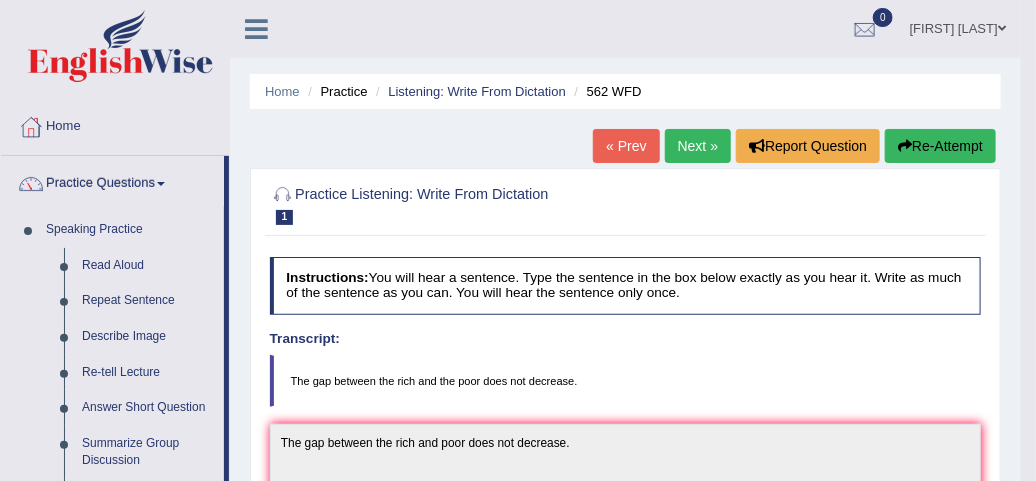 click on "Home
Practice
Listening: Write From Dictation
562 WFD
« Prev Next »  Report Question  Re-Attempt
Practice Listening: Write From Dictation
1
562 WFD
Instructions:  You will hear a sentence. Type the sentence in the box below exactly as you hear it. Write as much of the sentence as you can. You will hear the sentence only once.
Transcript: The gap between the rich and the poor does not decrease. * Type below the sentence you heard The gap between the rich and poor does not decrease. Accuracy Comparison for Writing Scores: the gap between the rich and  the  poor does not decrease
Red:  Missed Words
Green:  Correct Words
Blue:  Added/Mistyped Words
Accuracy:  You have written correctly 10 out of 11 words  Punctuation at the end A.I. Engine Result:  The   gap" at bounding box center [625, 543] 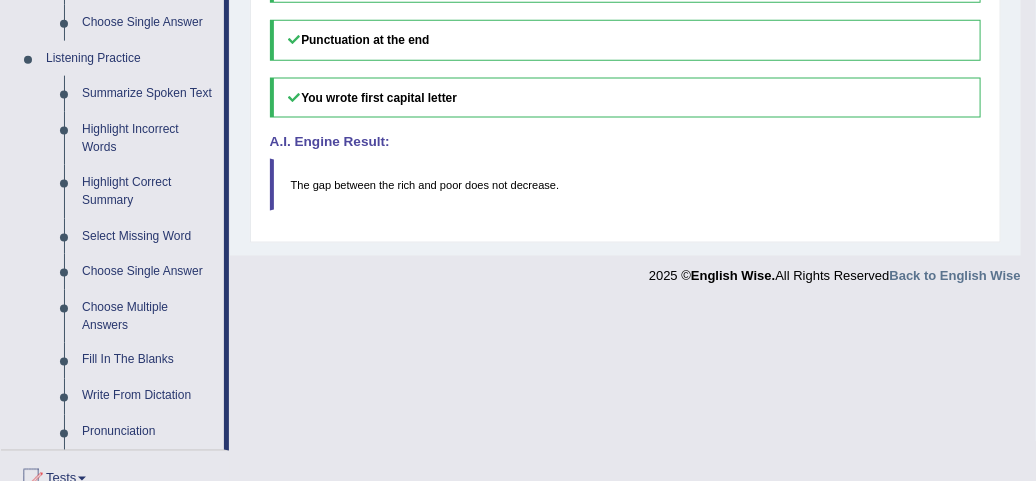 scroll, scrollTop: 869, scrollLeft: 0, axis: vertical 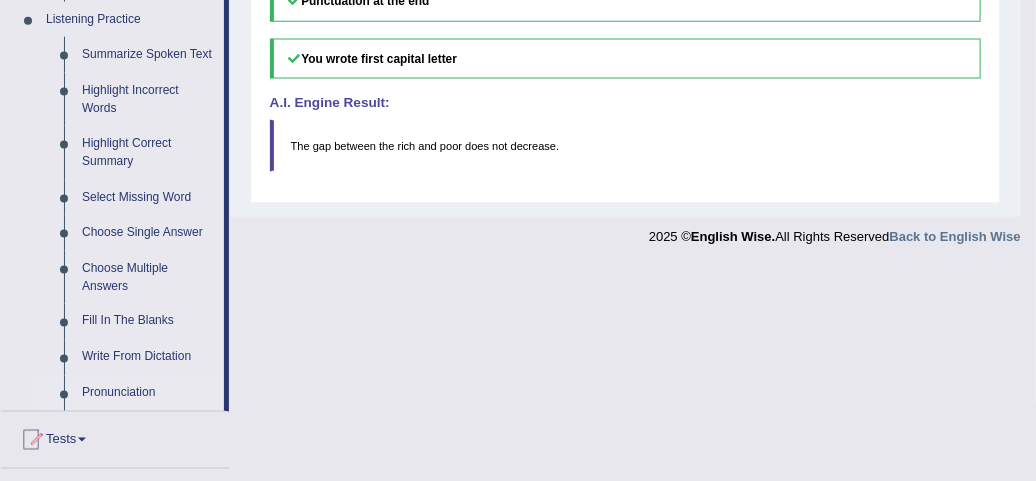 click on "Pronunciation" at bounding box center (148, 394) 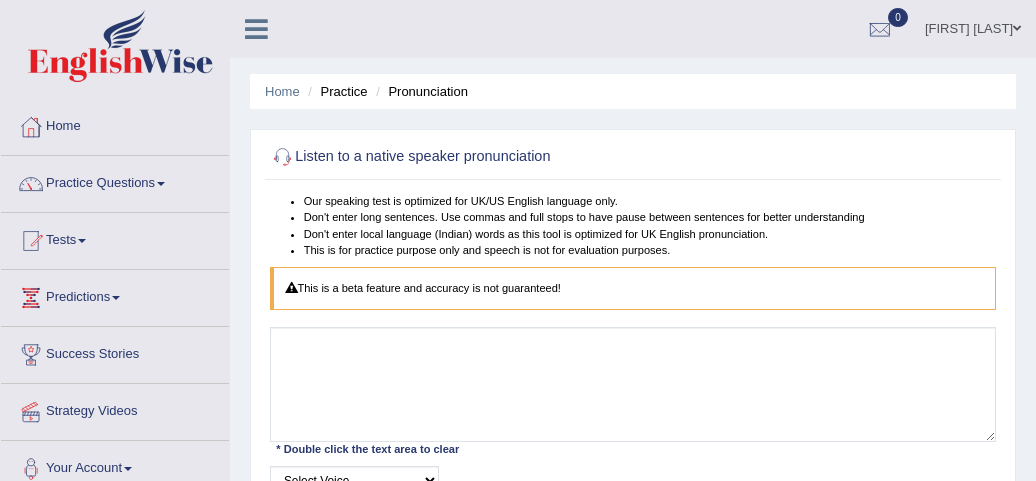 scroll, scrollTop: 0, scrollLeft: 0, axis: both 